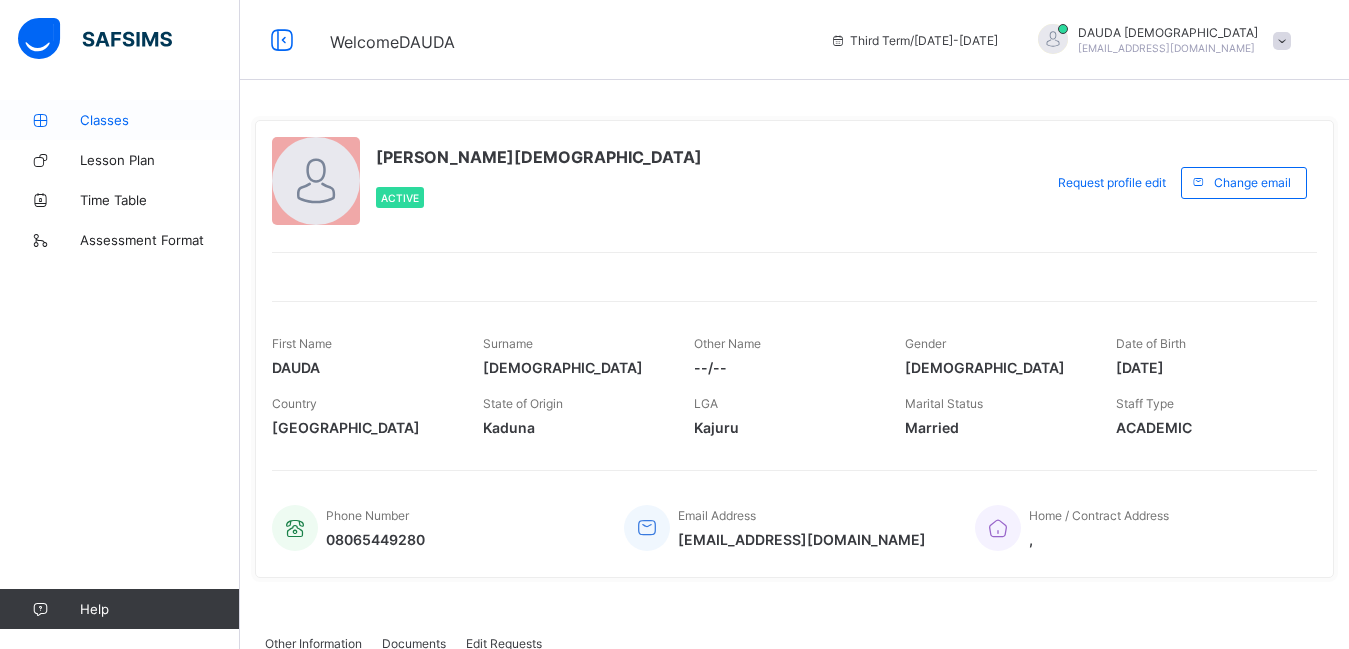 scroll, scrollTop: 0, scrollLeft: 0, axis: both 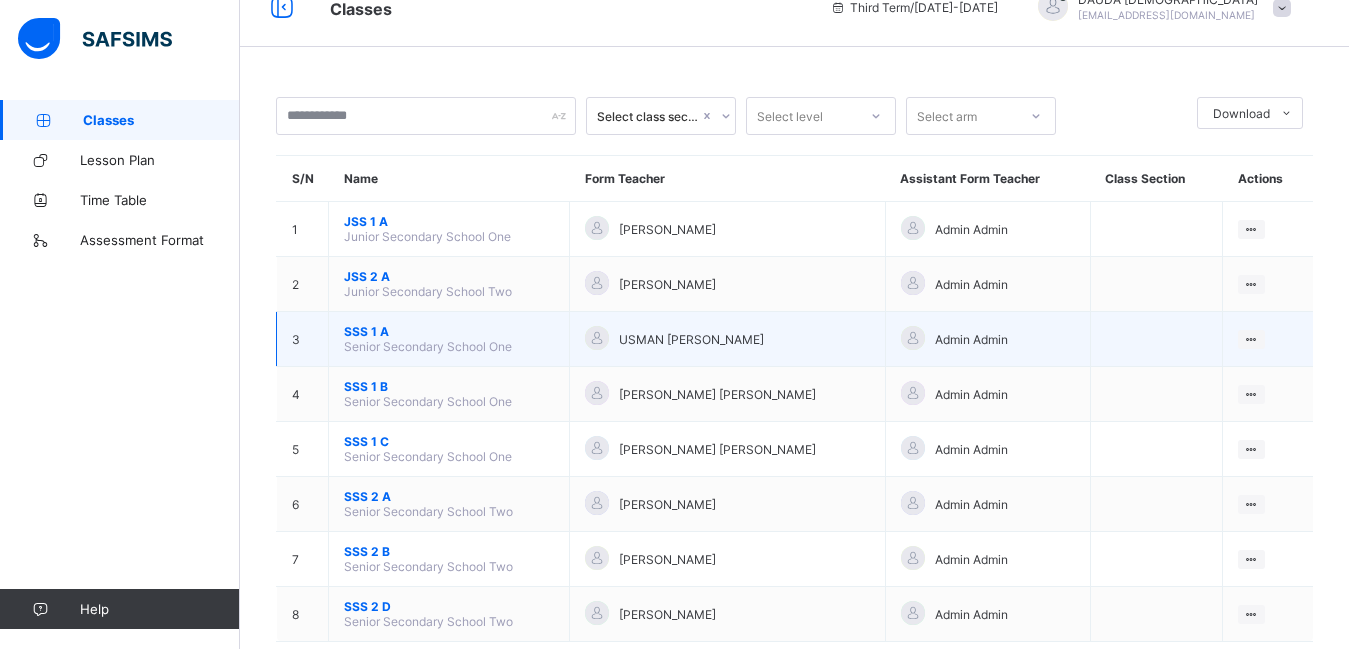 click on "SSS 1   A" at bounding box center (449, 331) 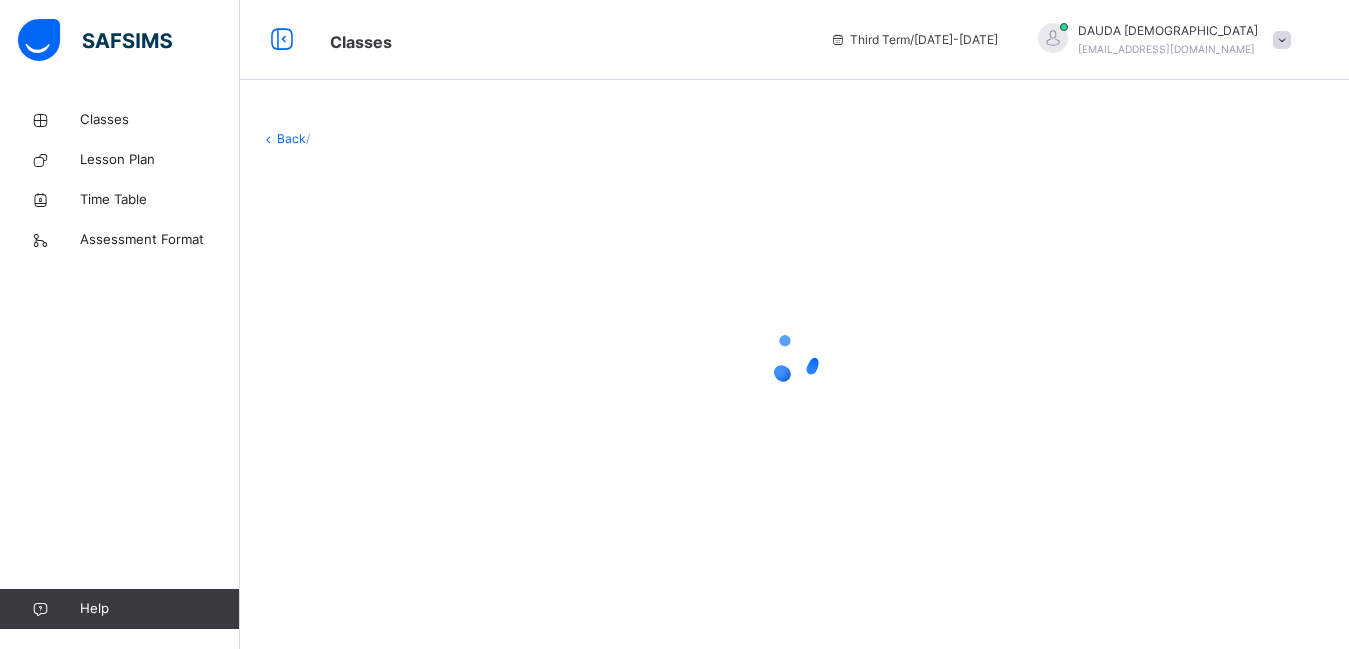 scroll, scrollTop: 0, scrollLeft: 0, axis: both 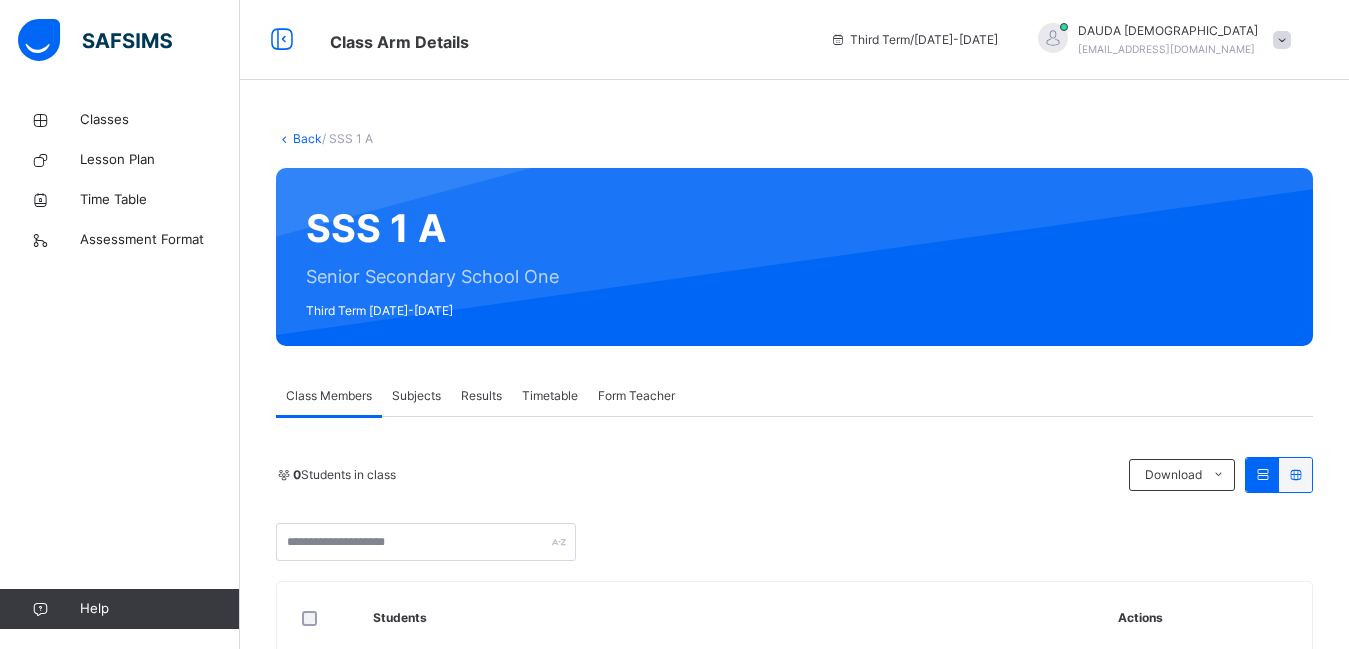 click on "Subjects" at bounding box center (416, 396) 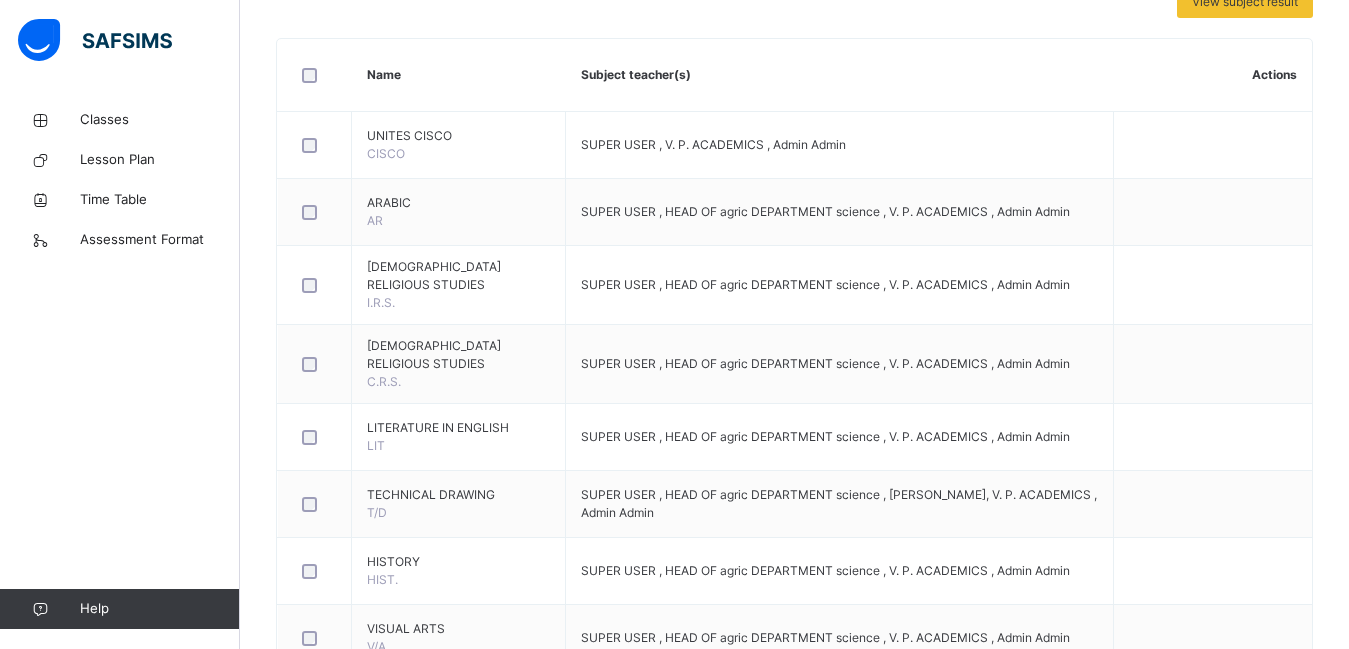 scroll, scrollTop: 791, scrollLeft: 0, axis: vertical 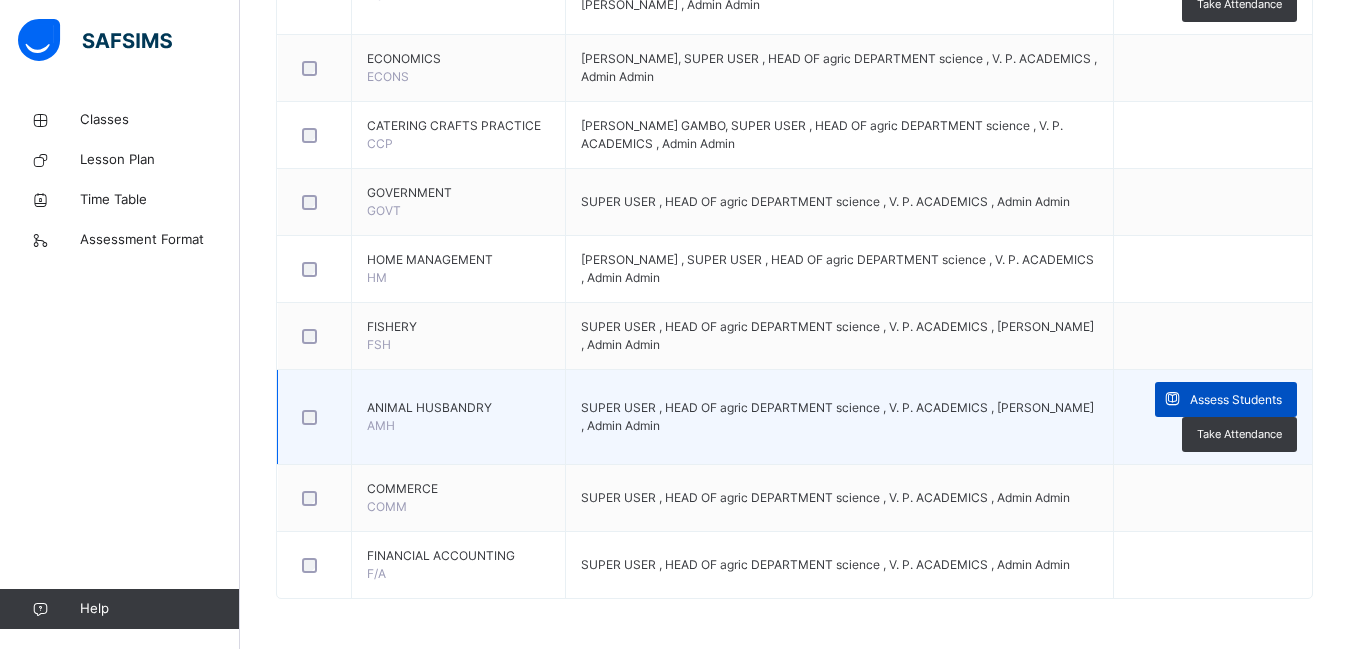 click at bounding box center (1172, 399) 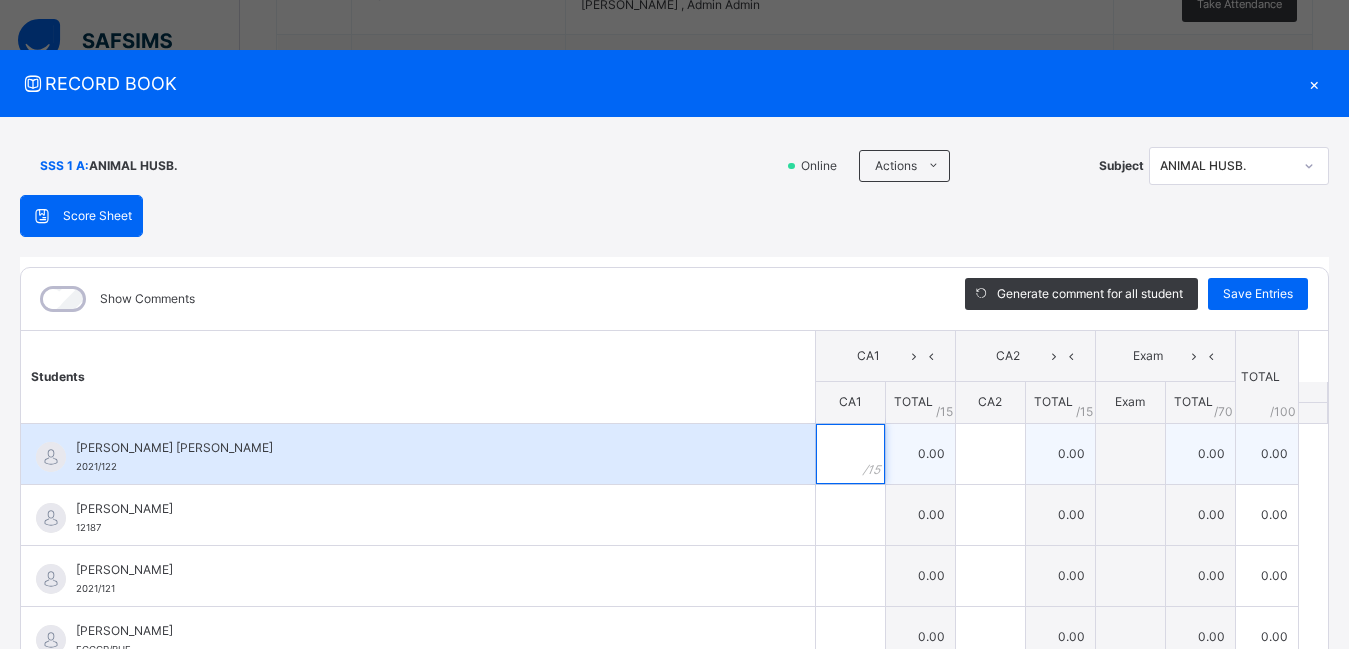 click at bounding box center (850, 454) 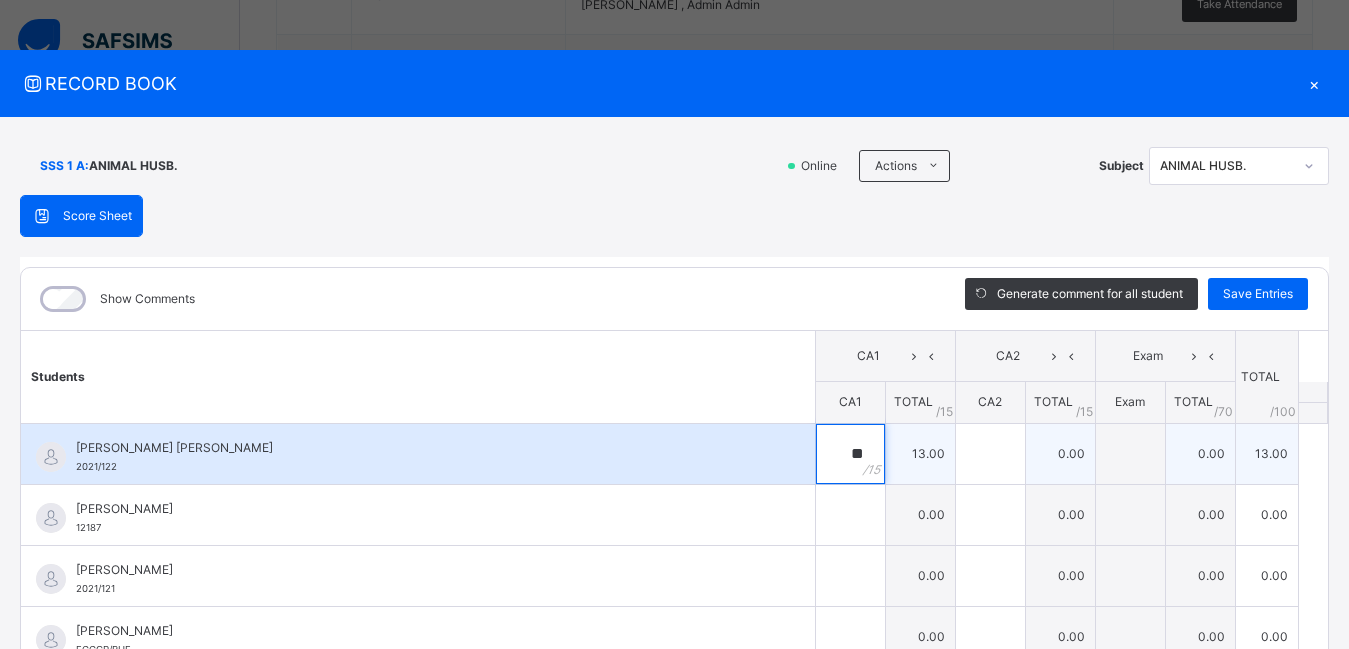 type on "**" 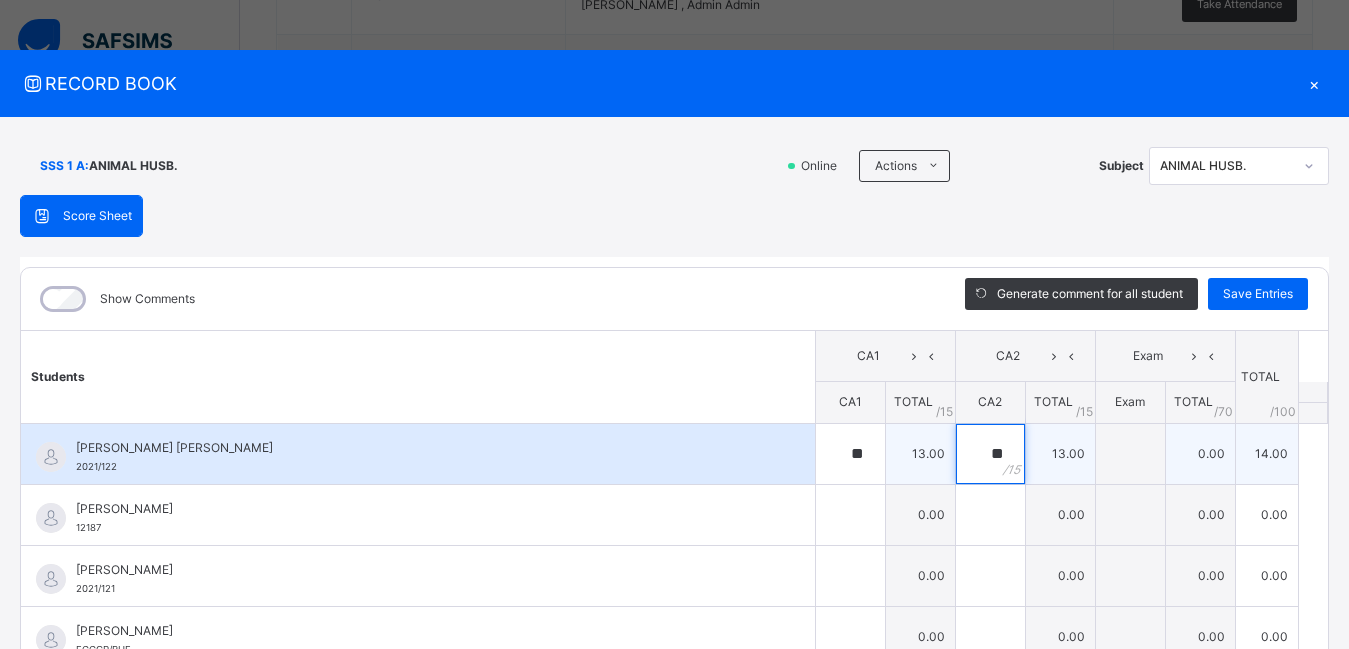 type on "**" 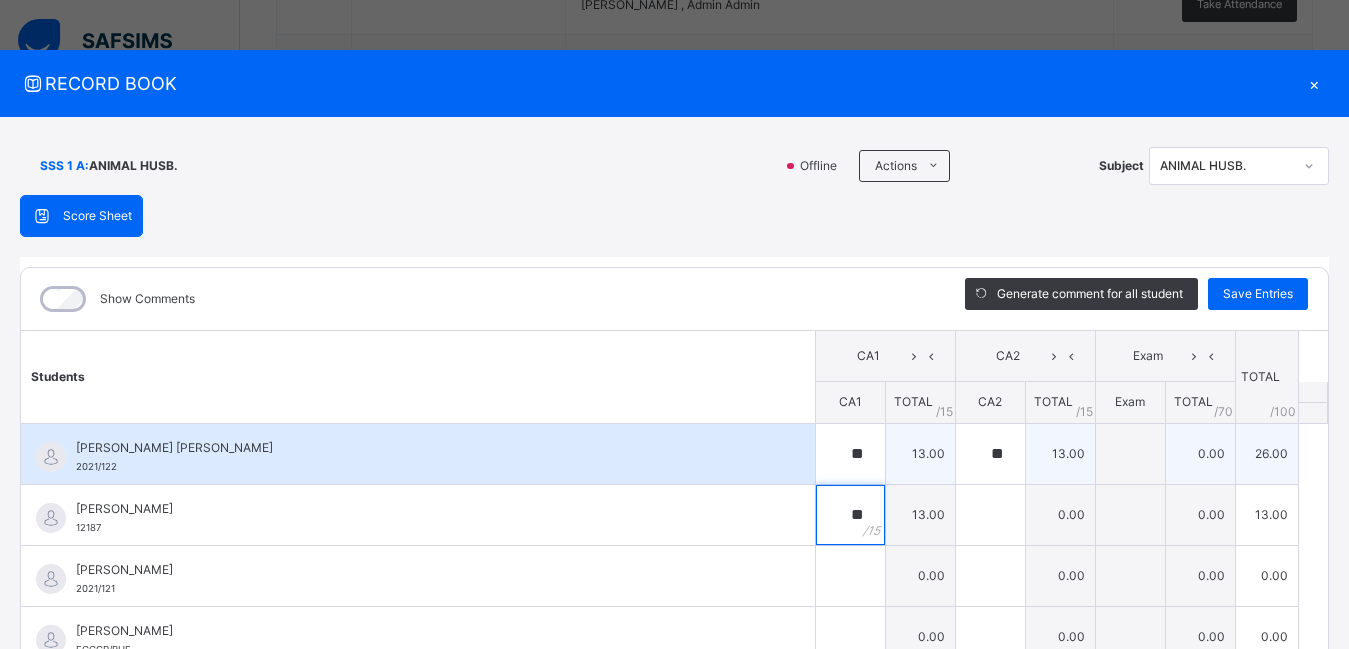 type on "**" 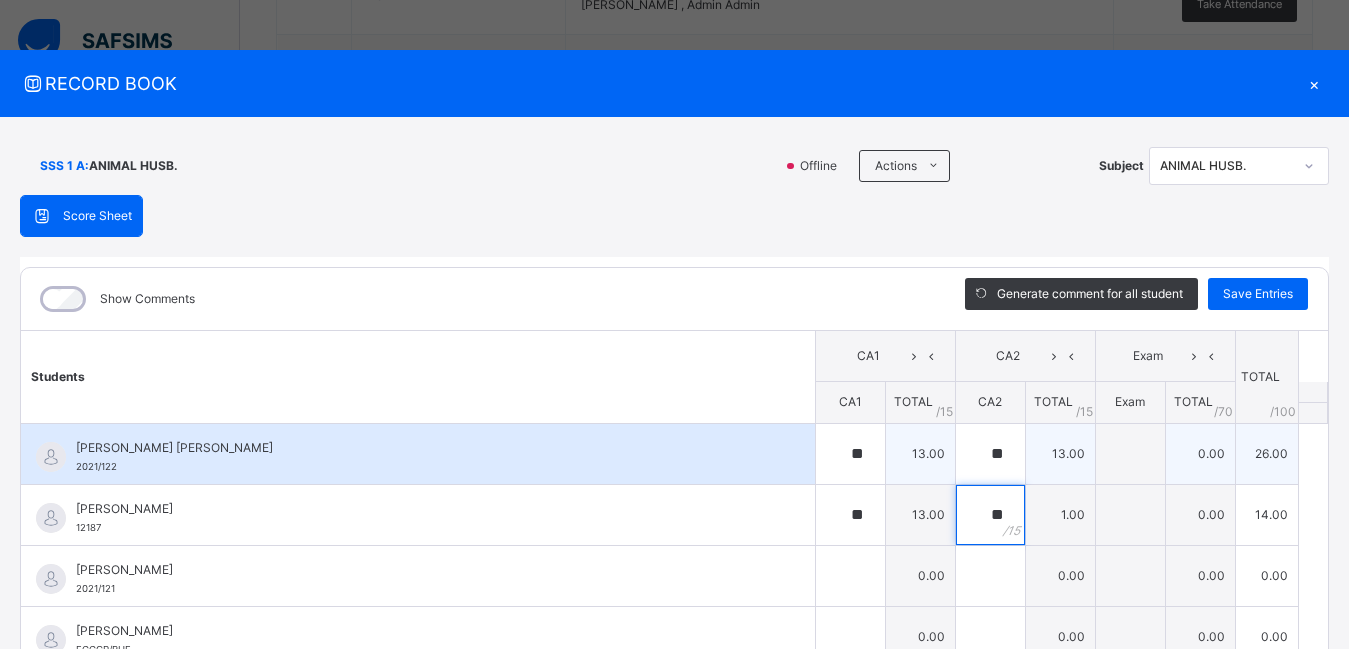type on "**" 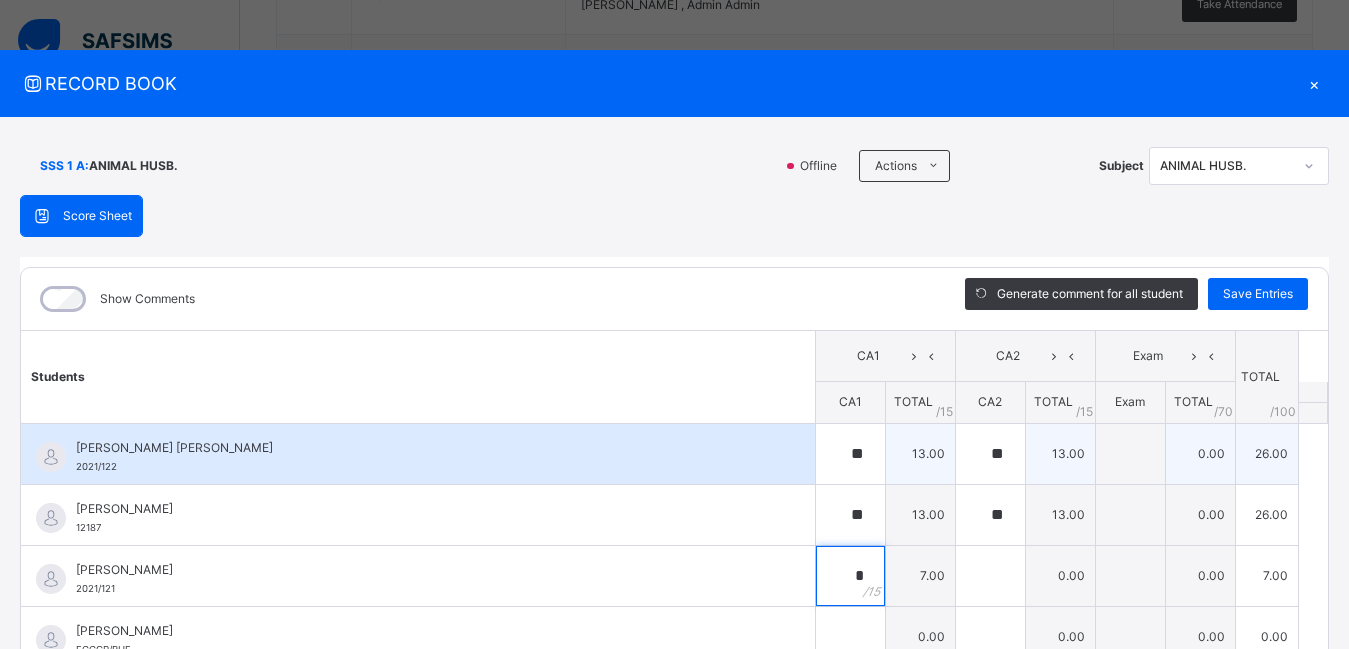 type on "*" 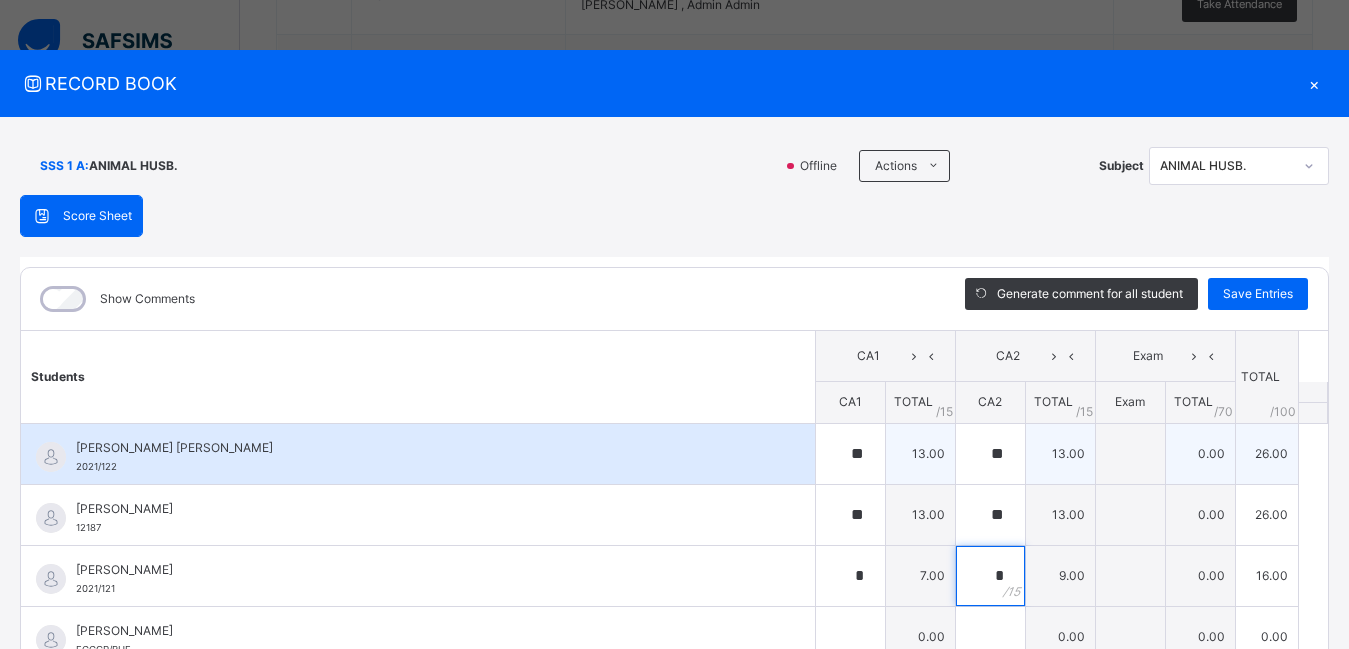 type on "*" 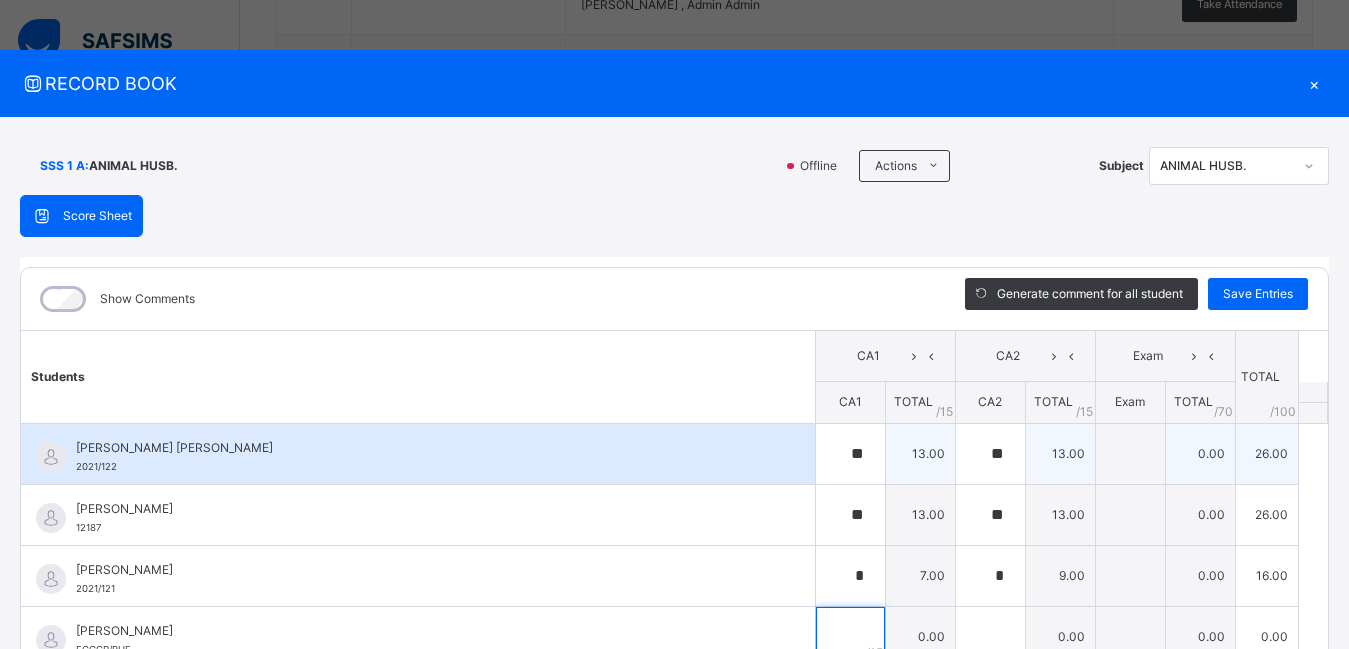 scroll, scrollTop: 17, scrollLeft: 0, axis: vertical 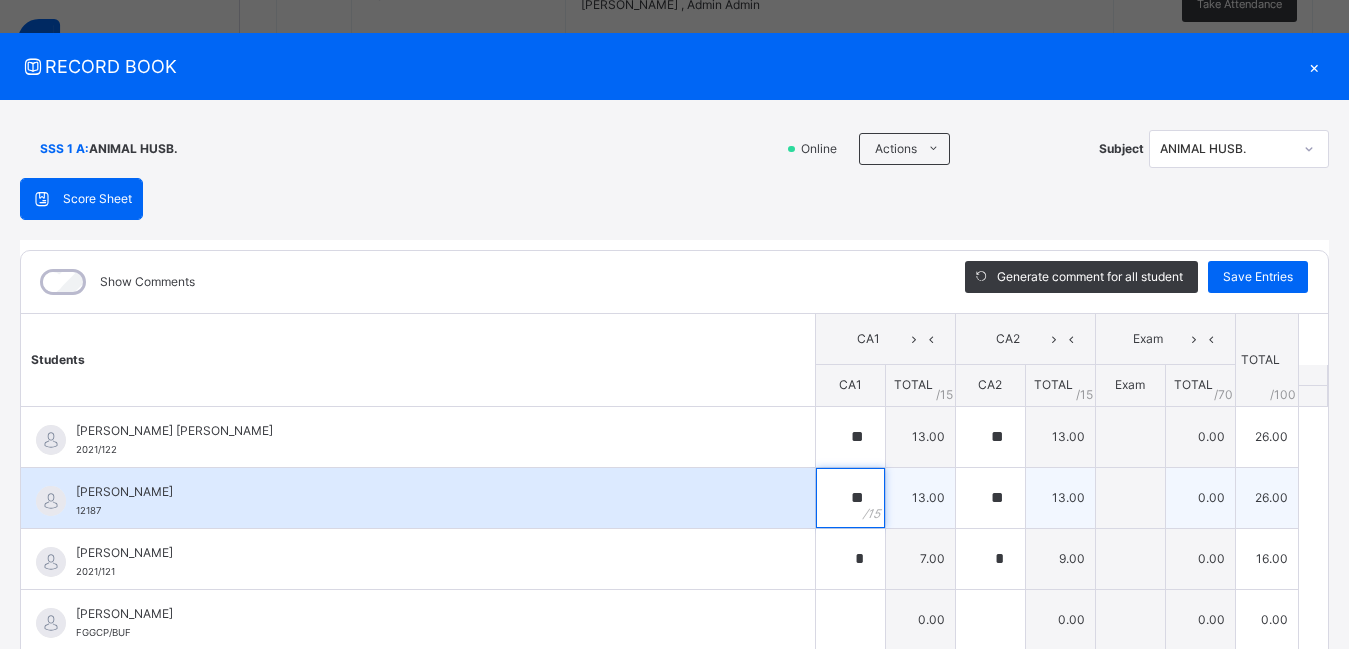 click on "**" at bounding box center (850, 498) 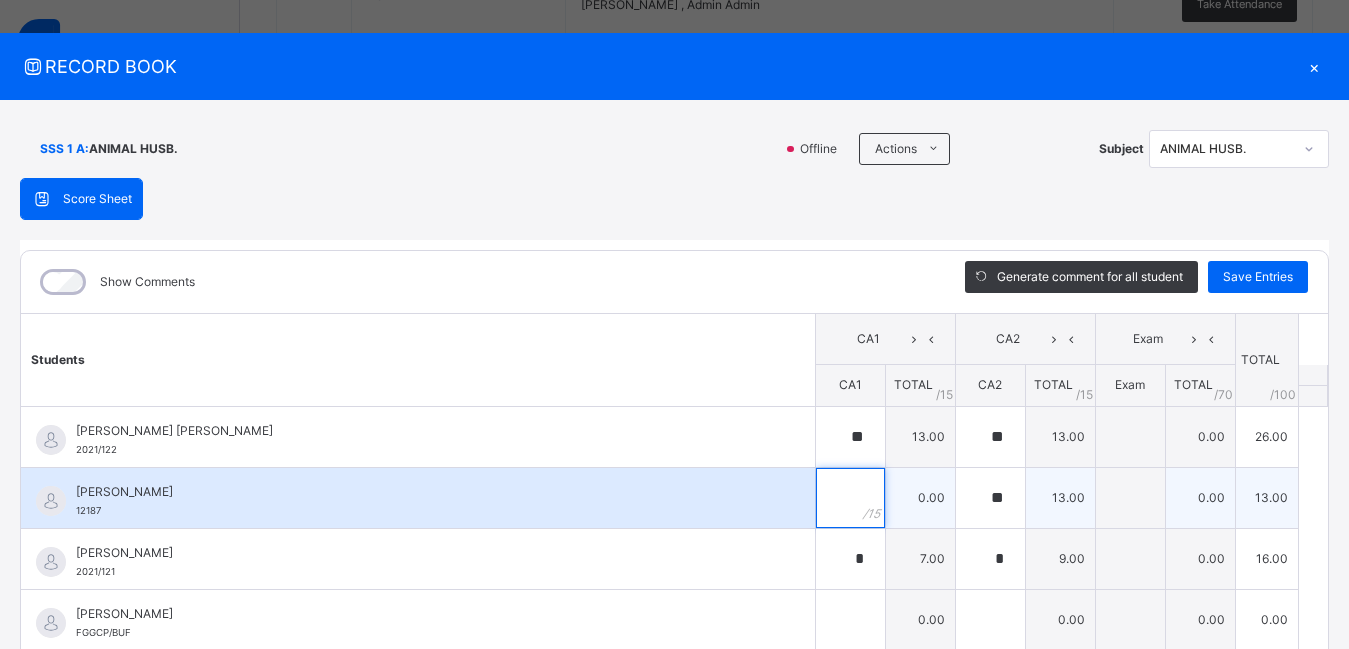 type 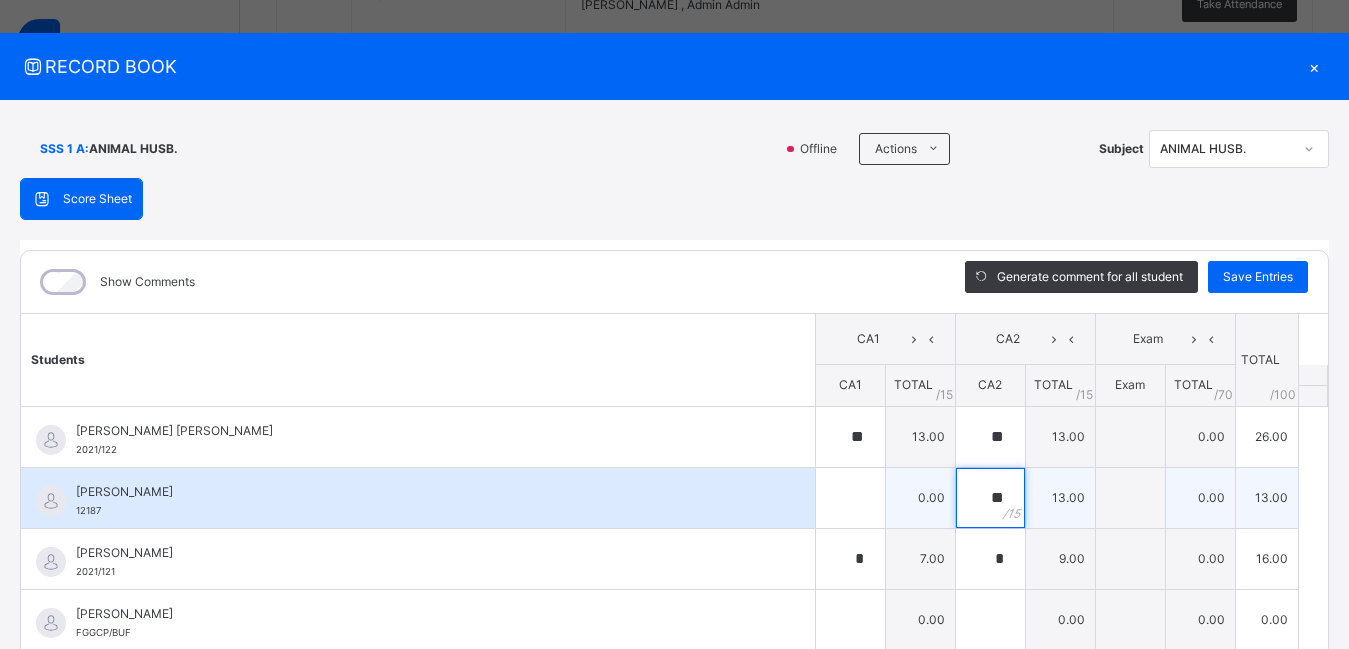 click on "**" at bounding box center [990, 498] 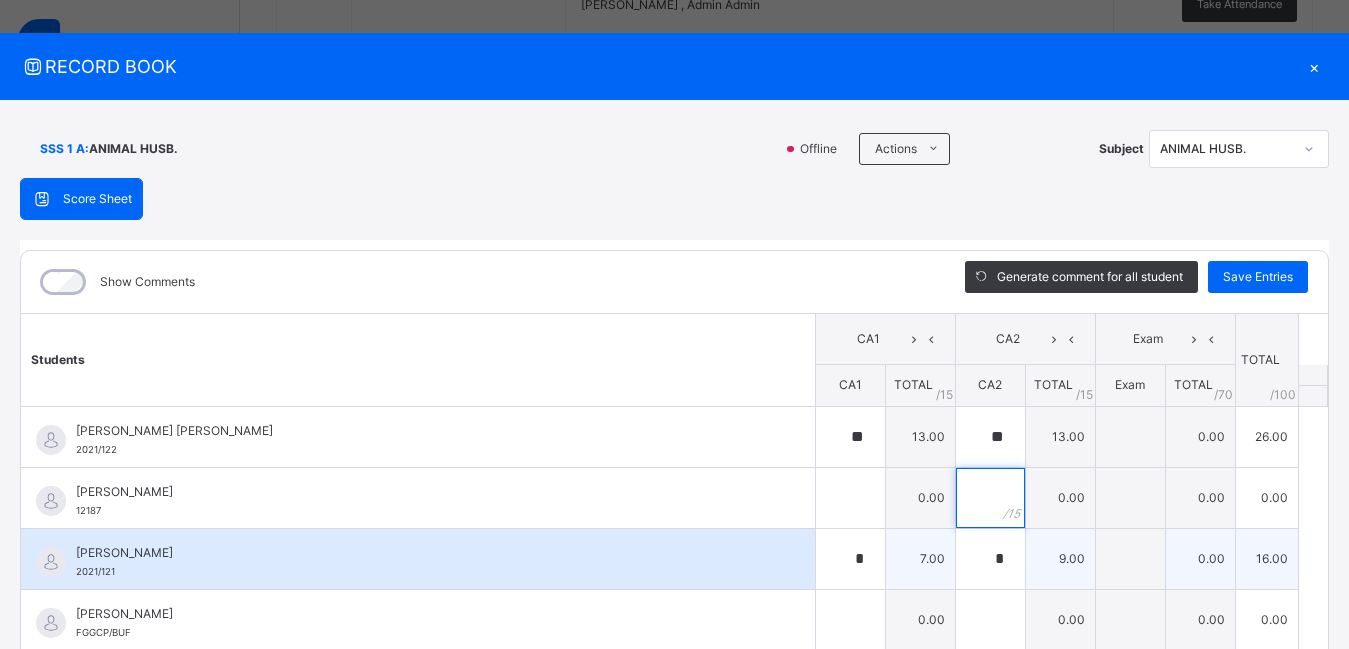 type 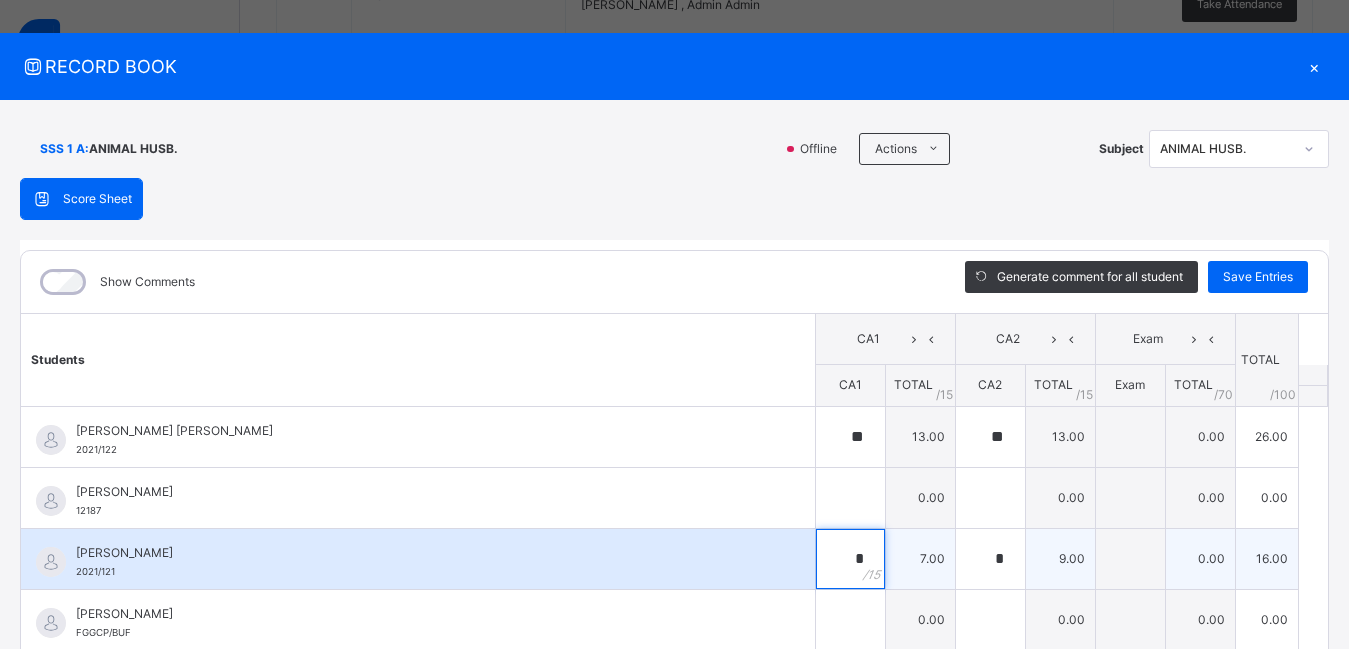 click on "*" at bounding box center [850, 559] 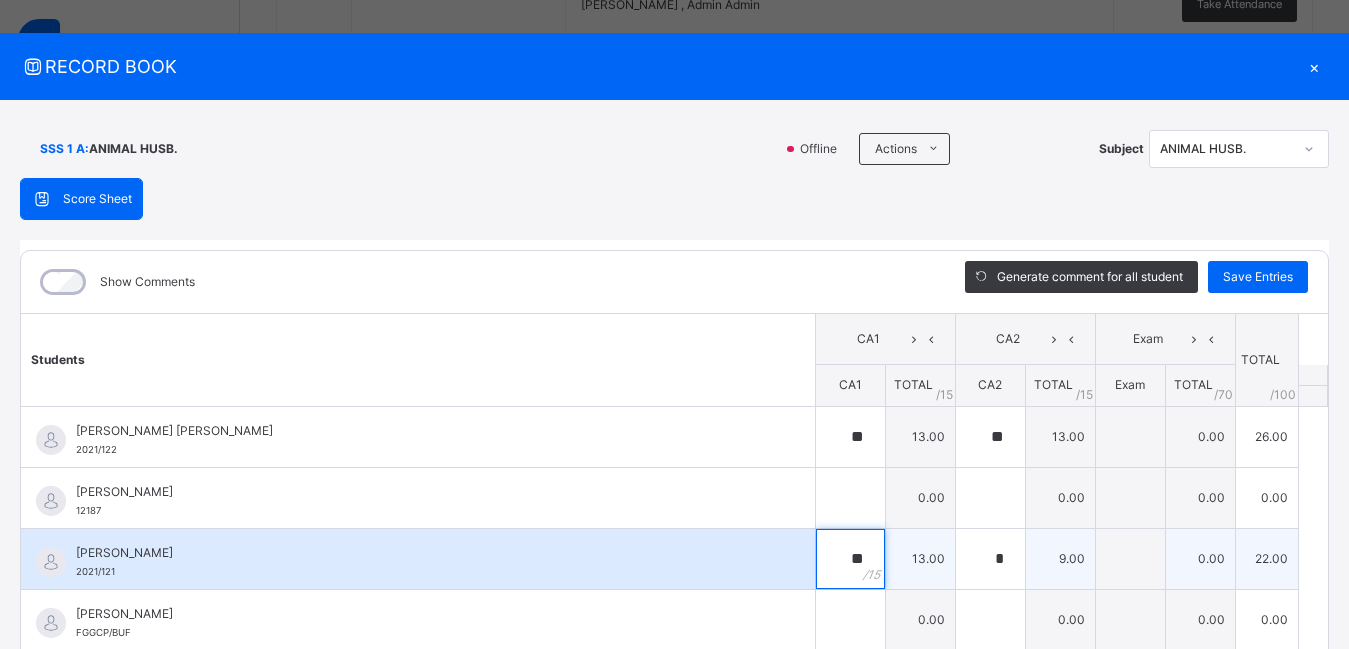 type on "**" 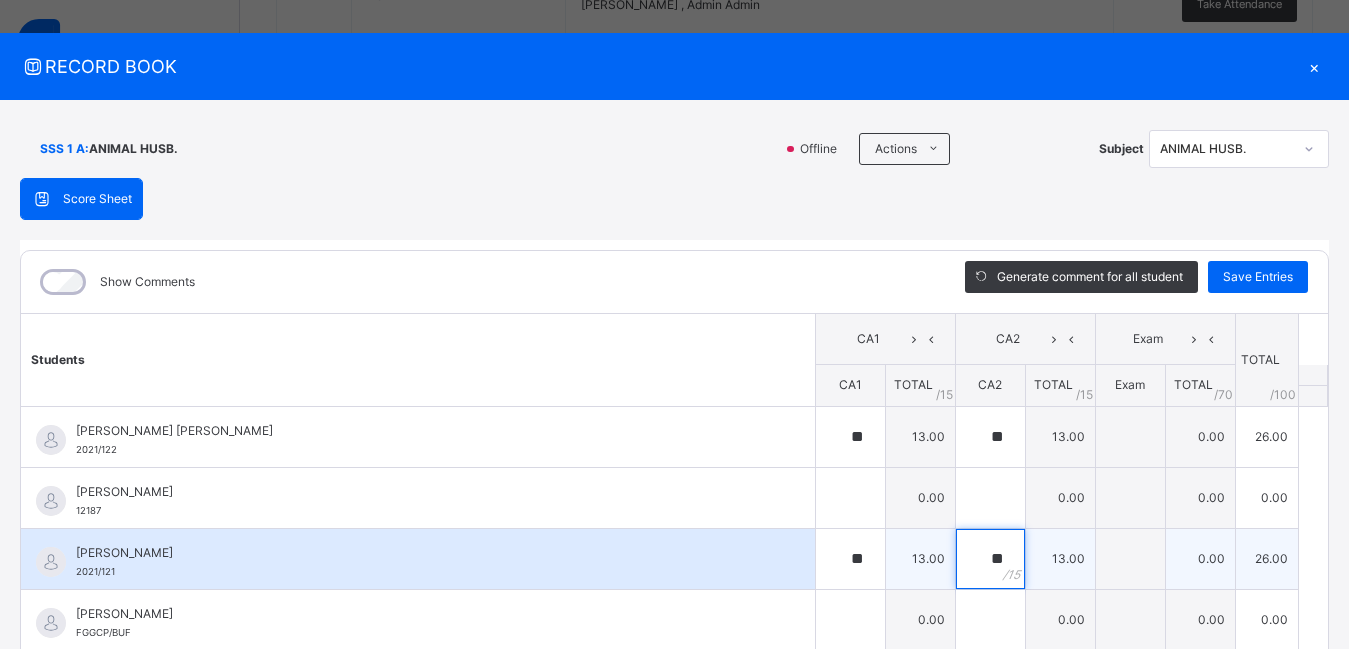 type on "**" 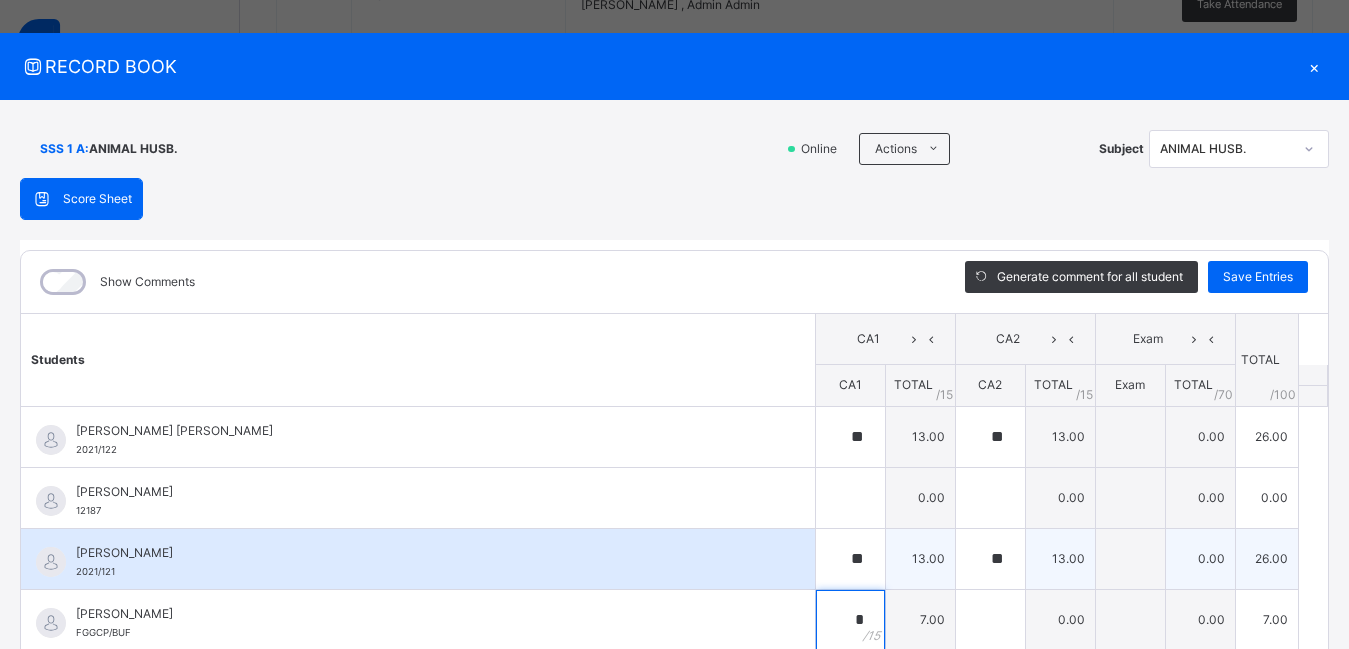 type on "*" 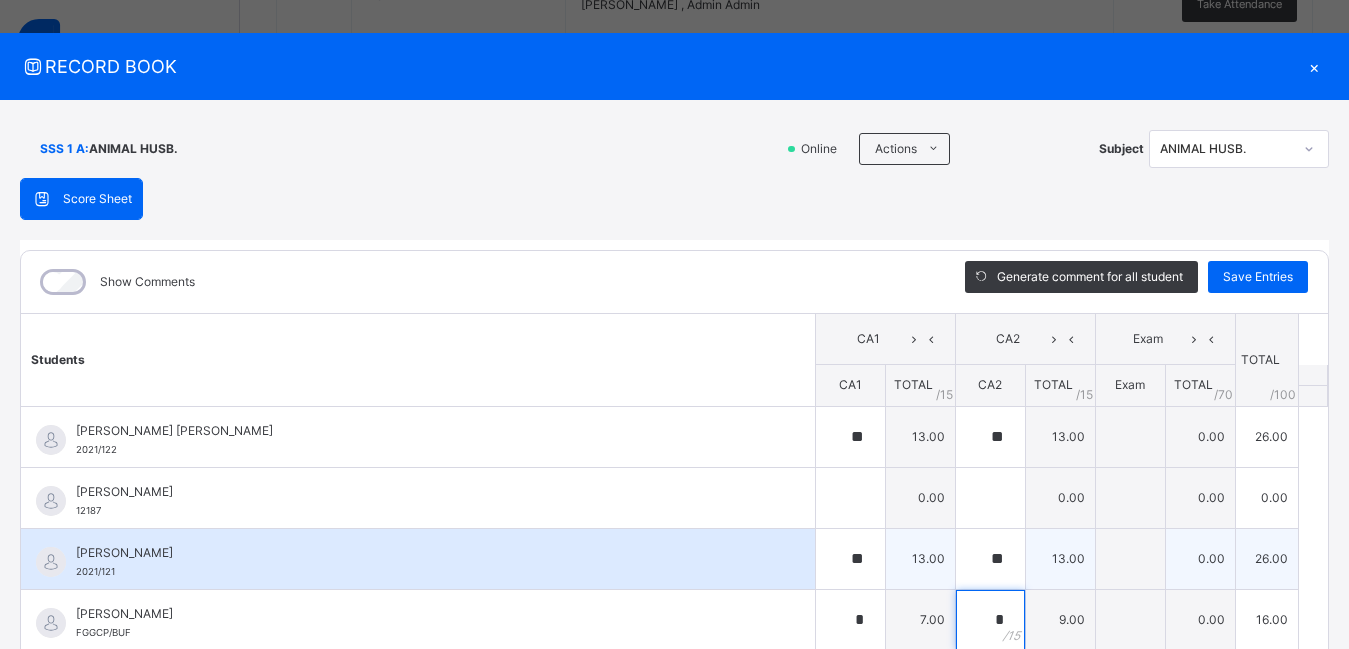 type on "*" 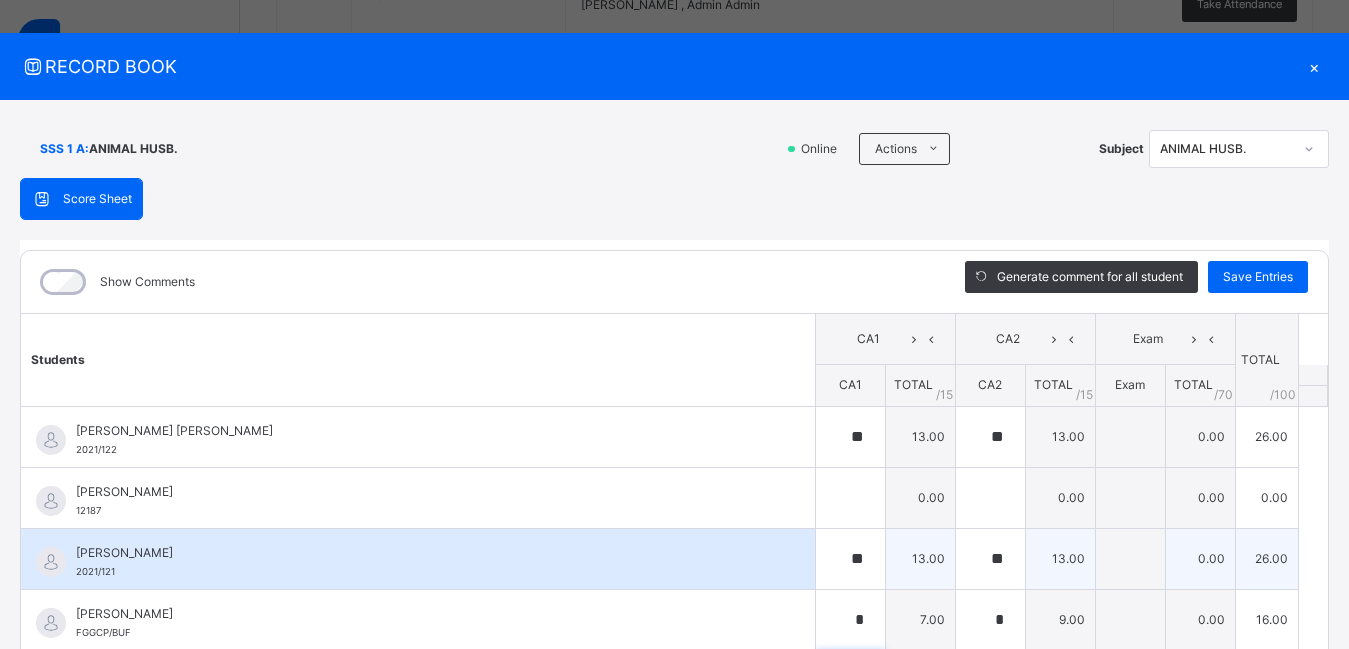 scroll, scrollTop: 262, scrollLeft: 0, axis: vertical 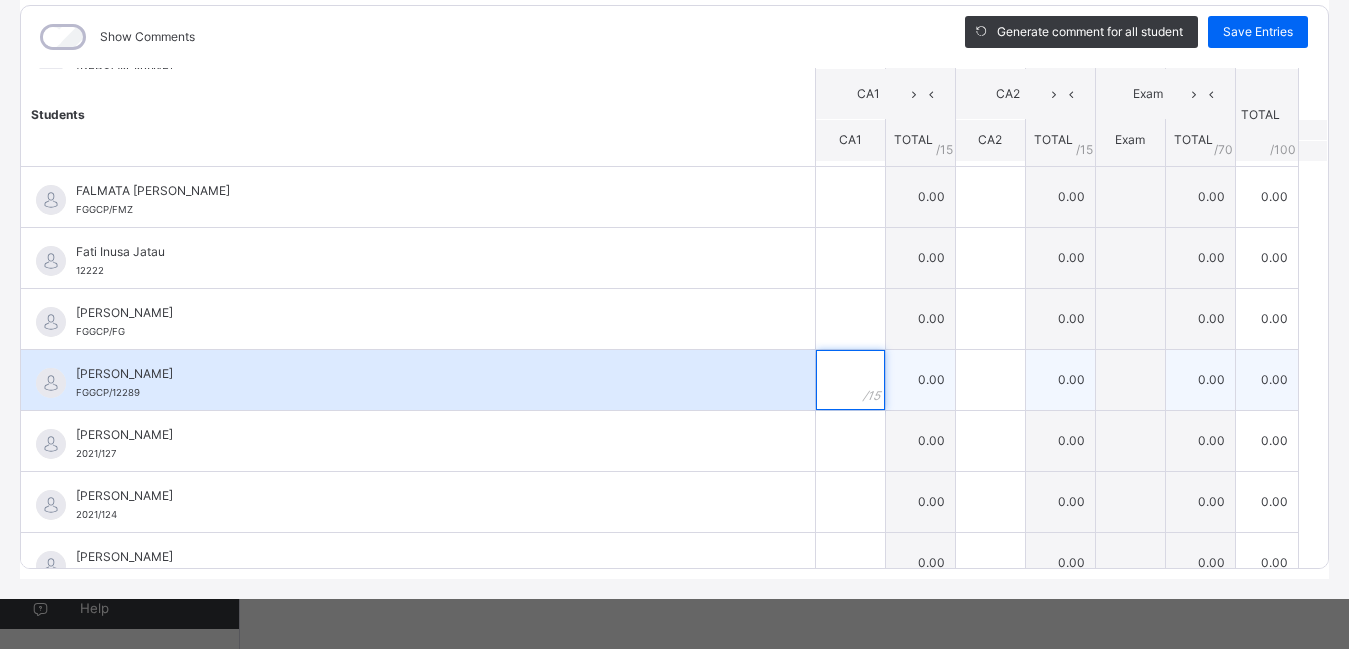 click at bounding box center (850, 380) 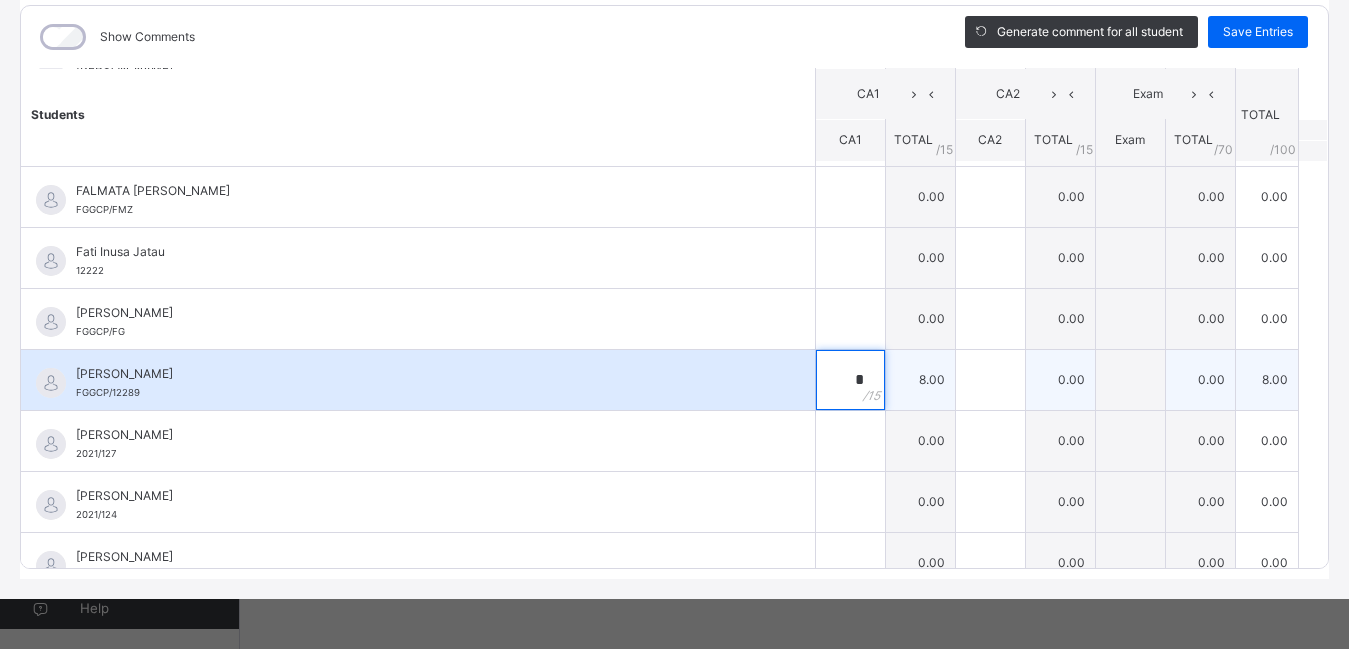 type on "*" 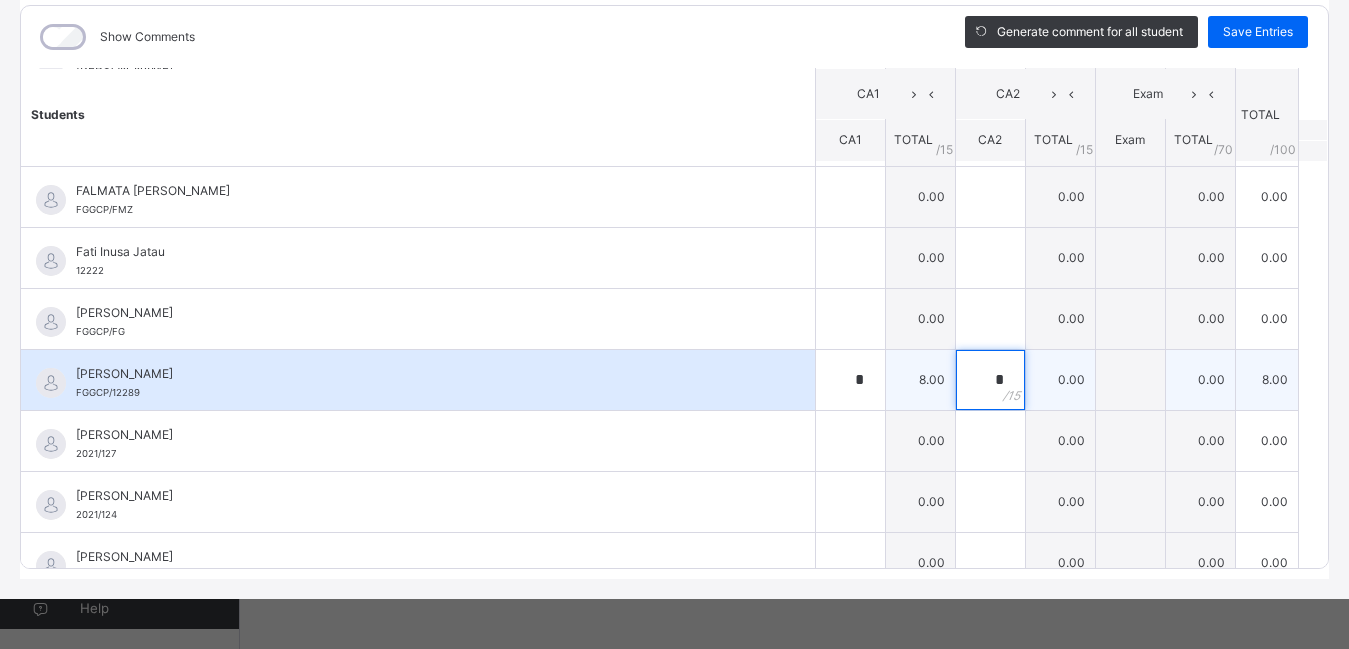 type on "*" 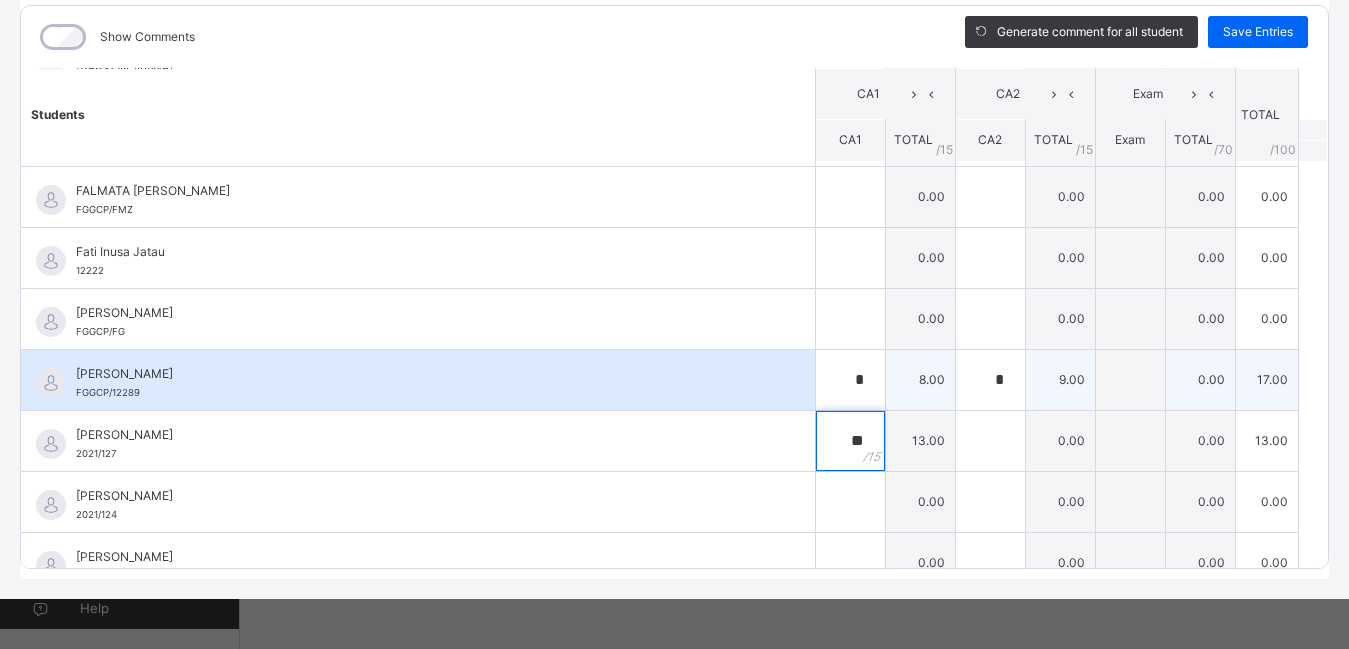 type on "**" 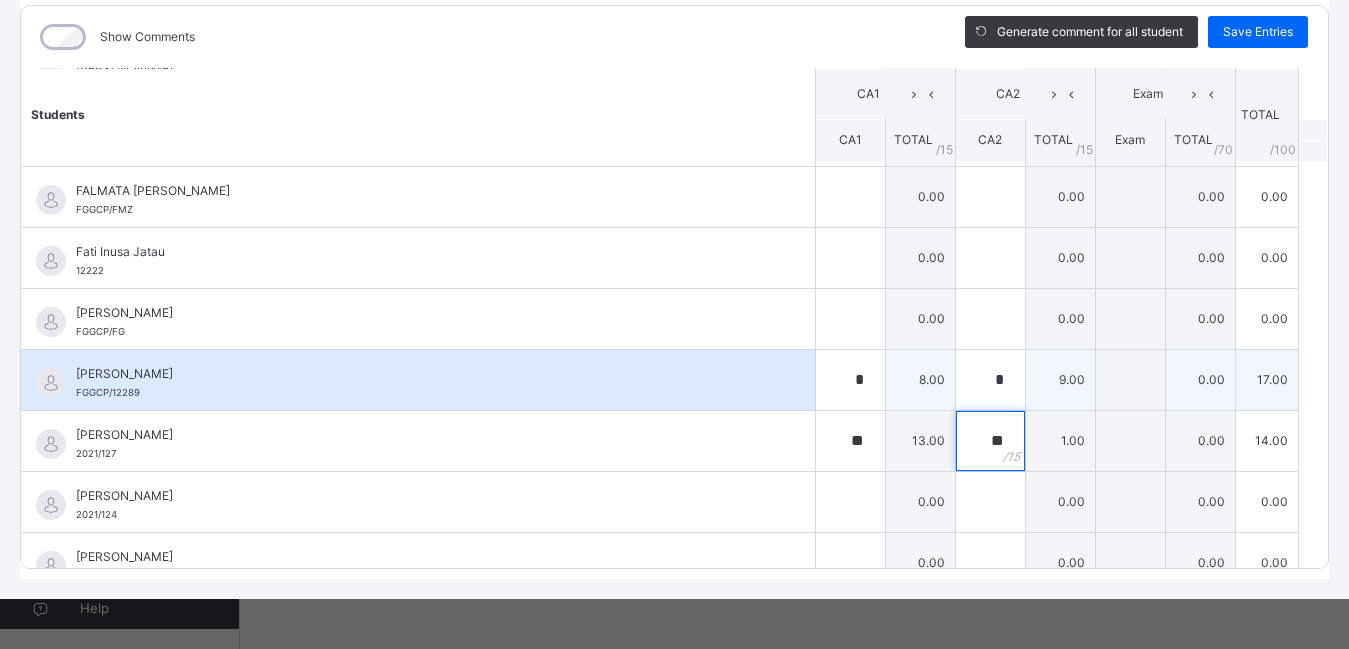 type on "**" 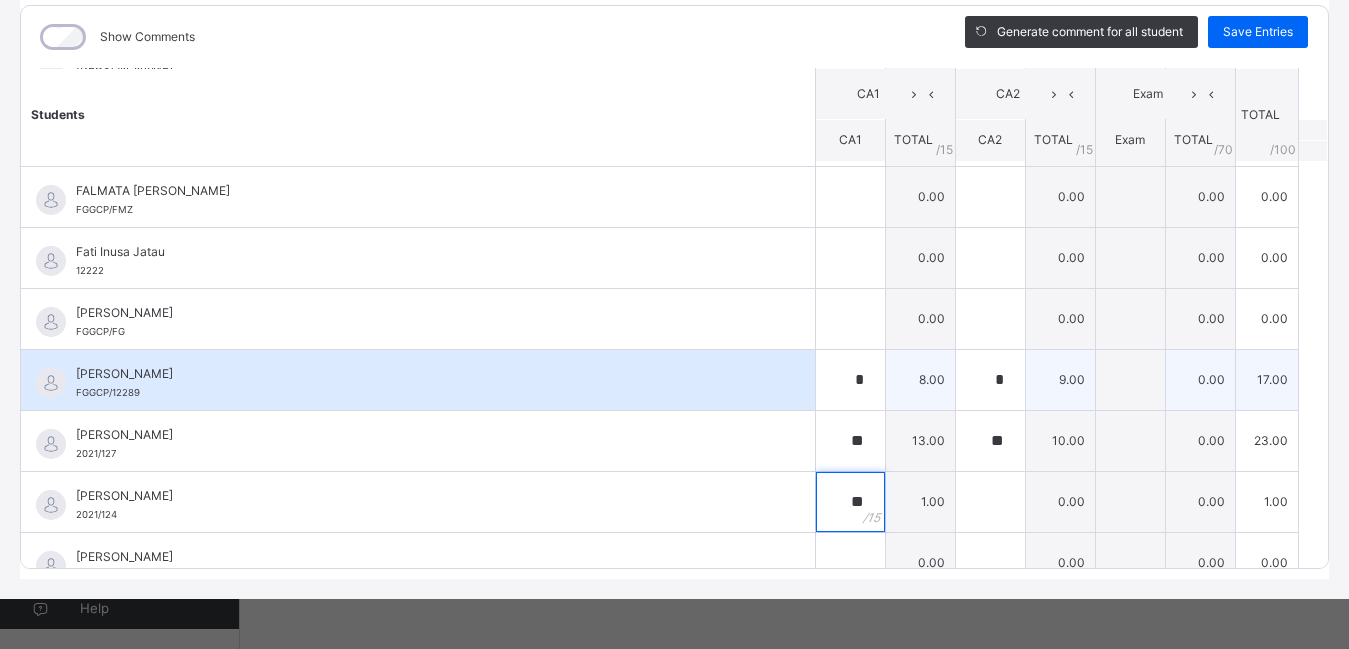 type on "**" 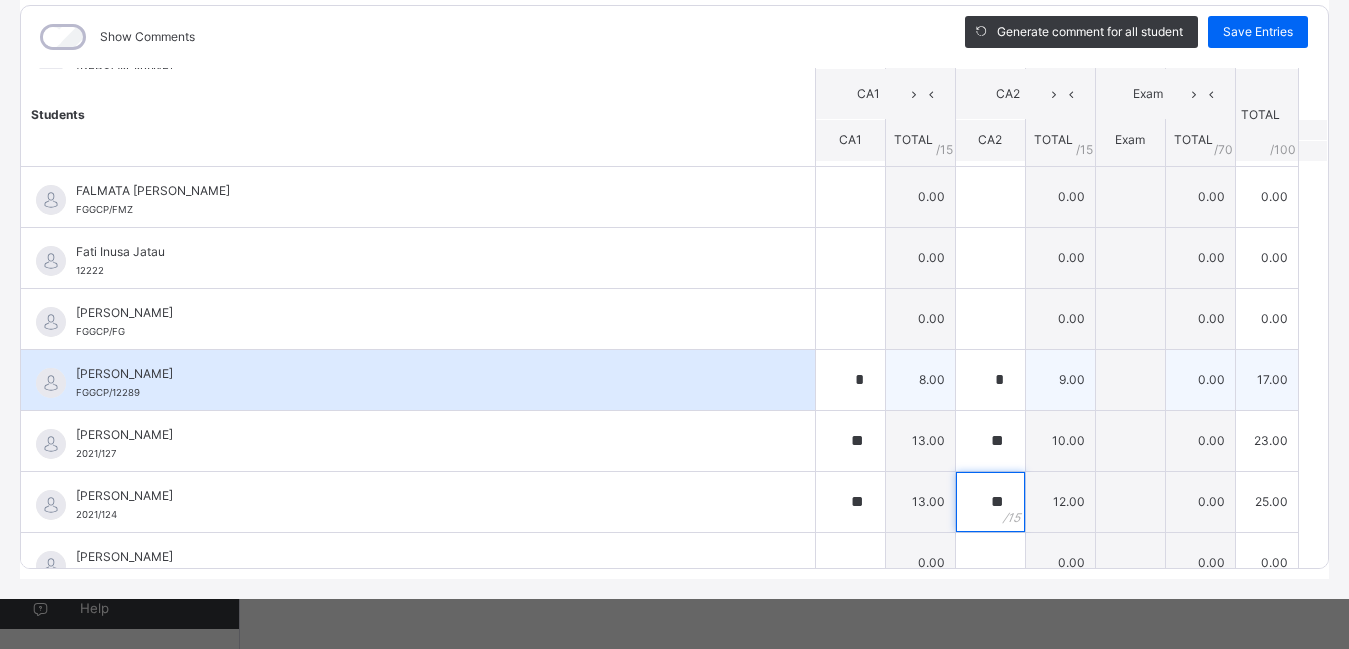 type on "**" 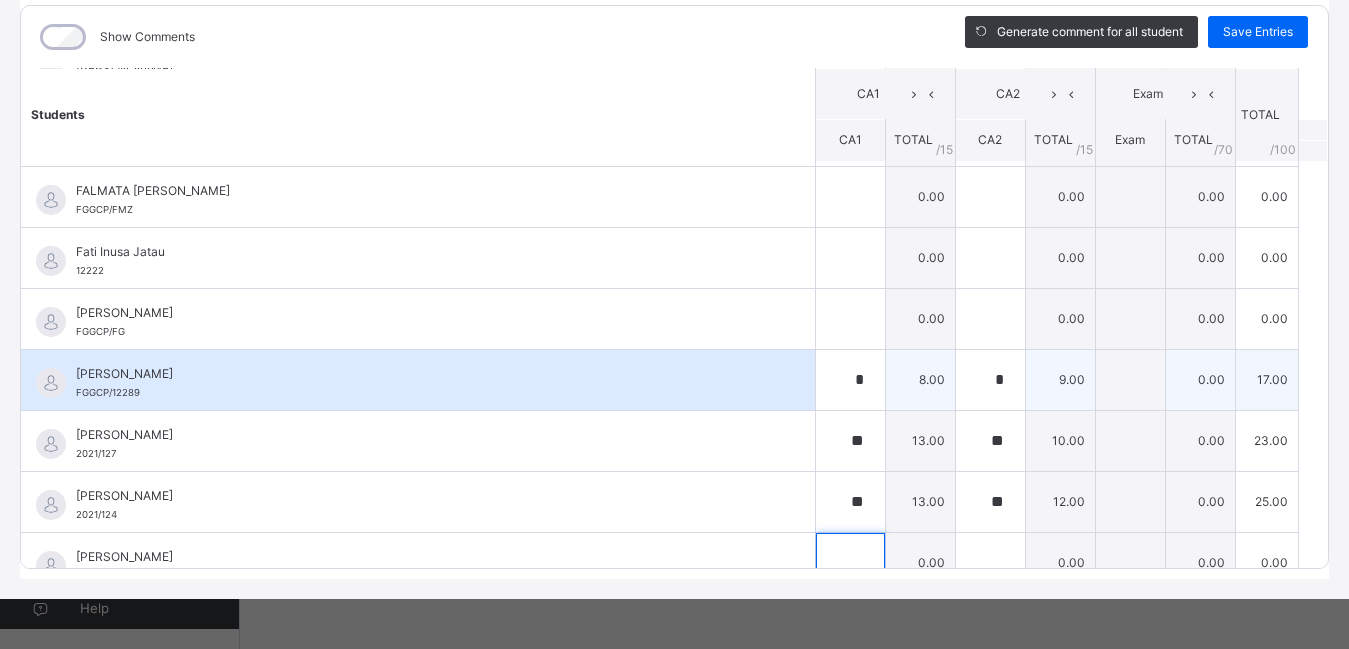 scroll, scrollTop: 324, scrollLeft: 0, axis: vertical 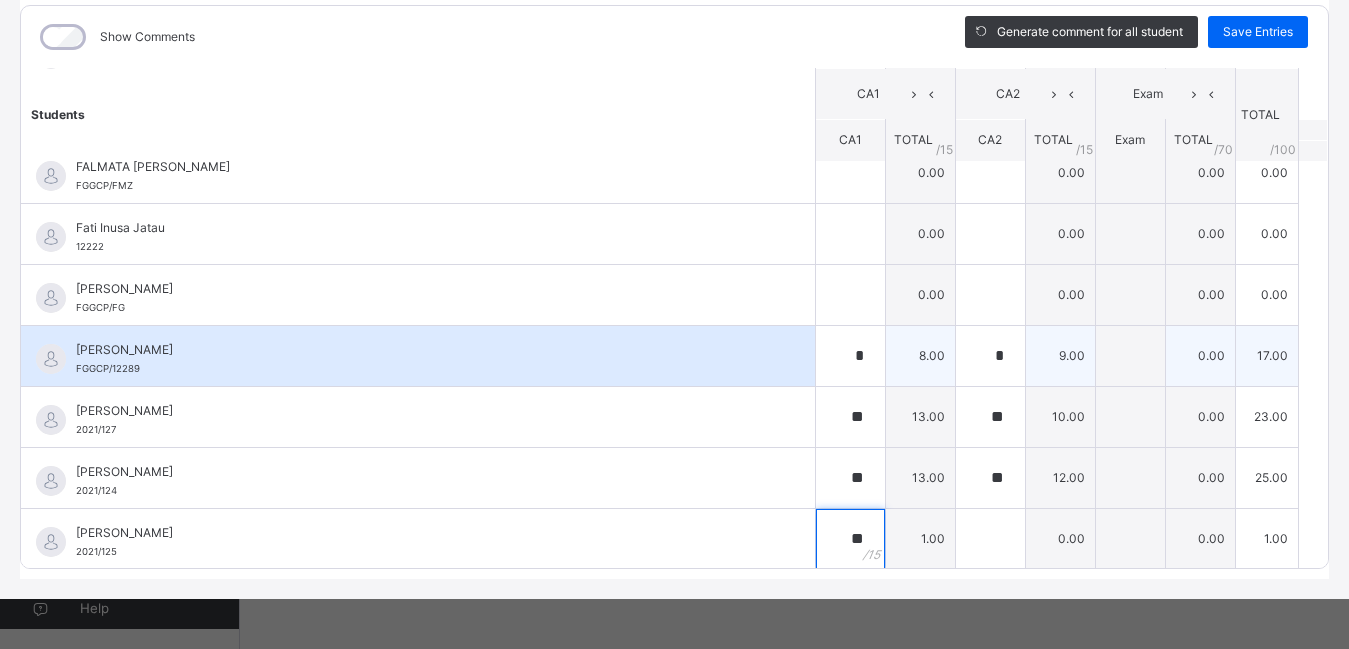 type on "**" 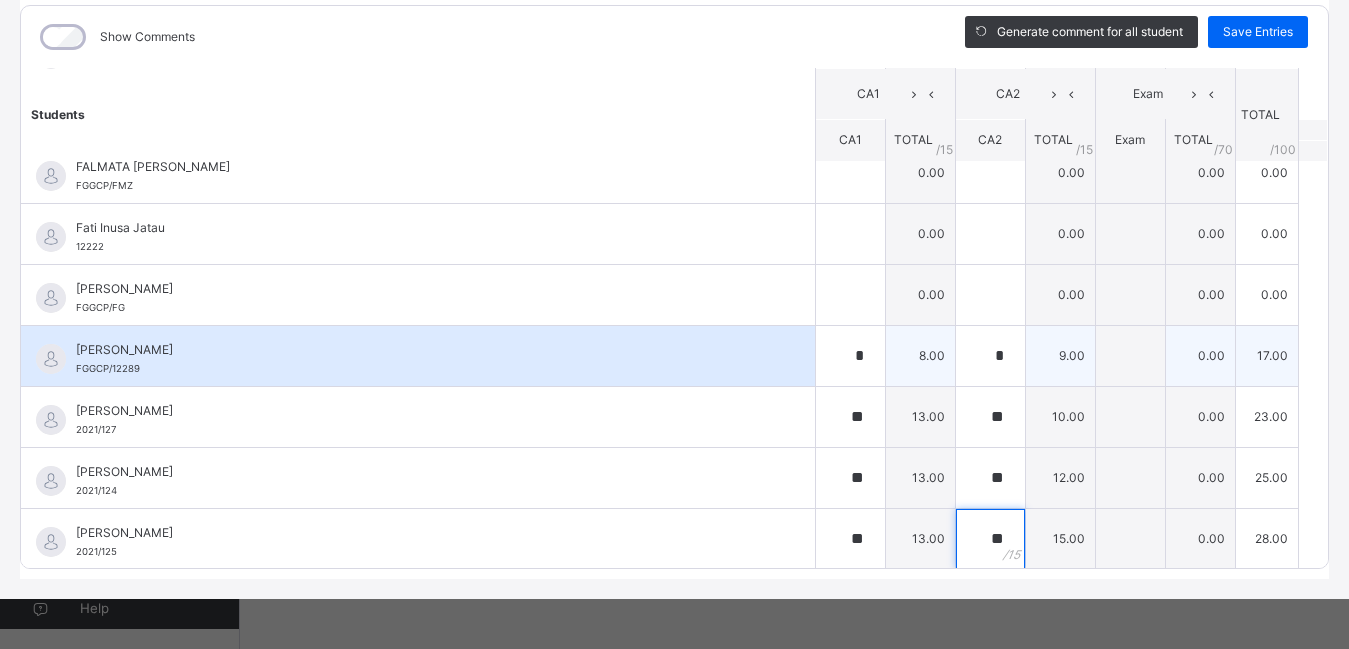 type on "**" 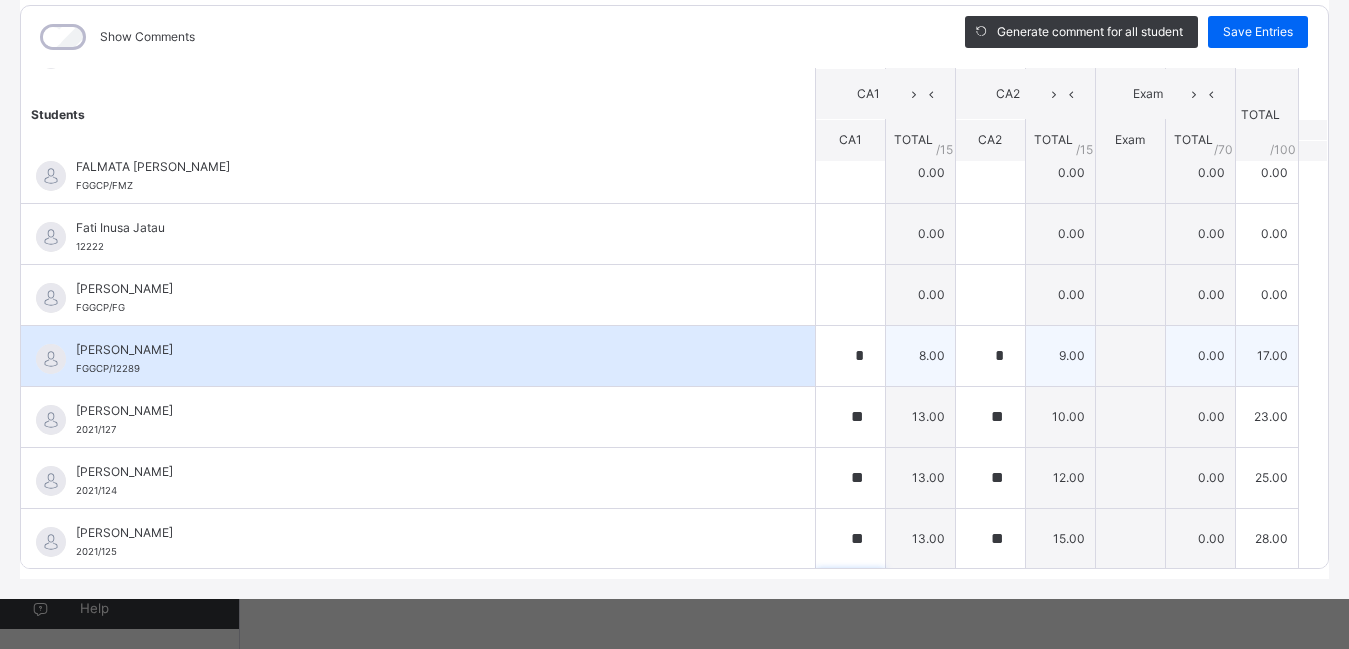 scroll, scrollTop: 605, scrollLeft: 0, axis: vertical 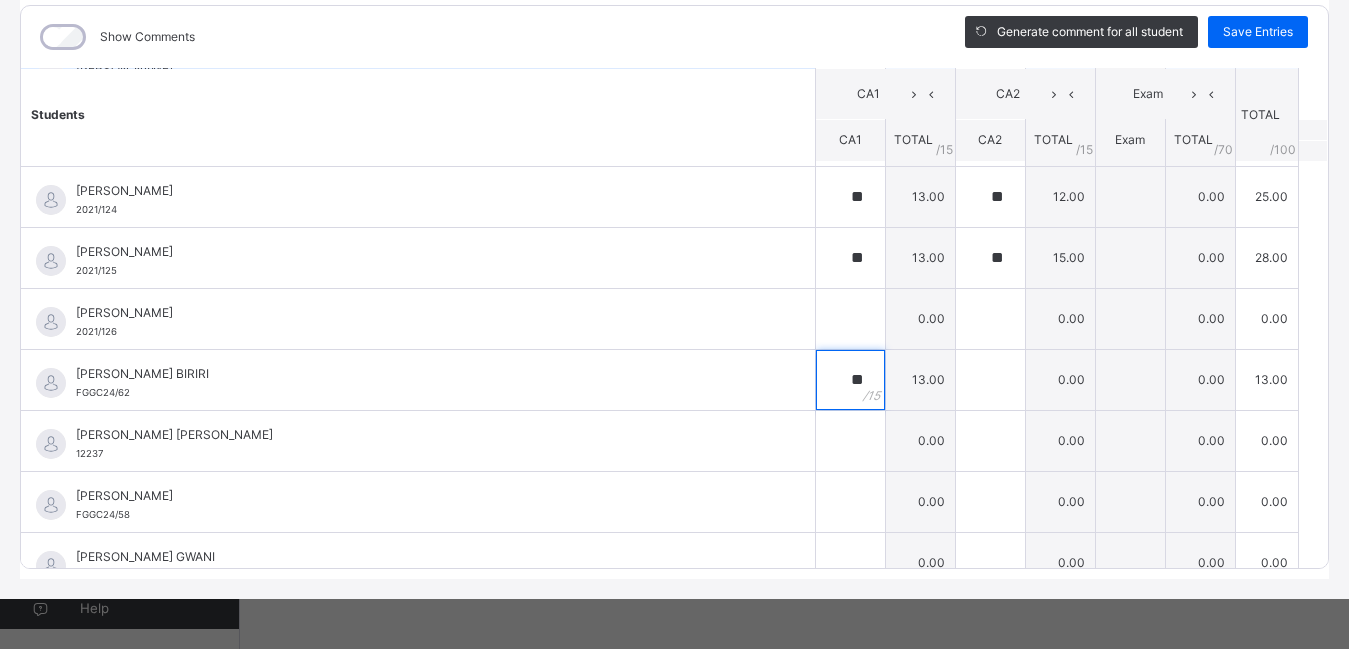 type on "**" 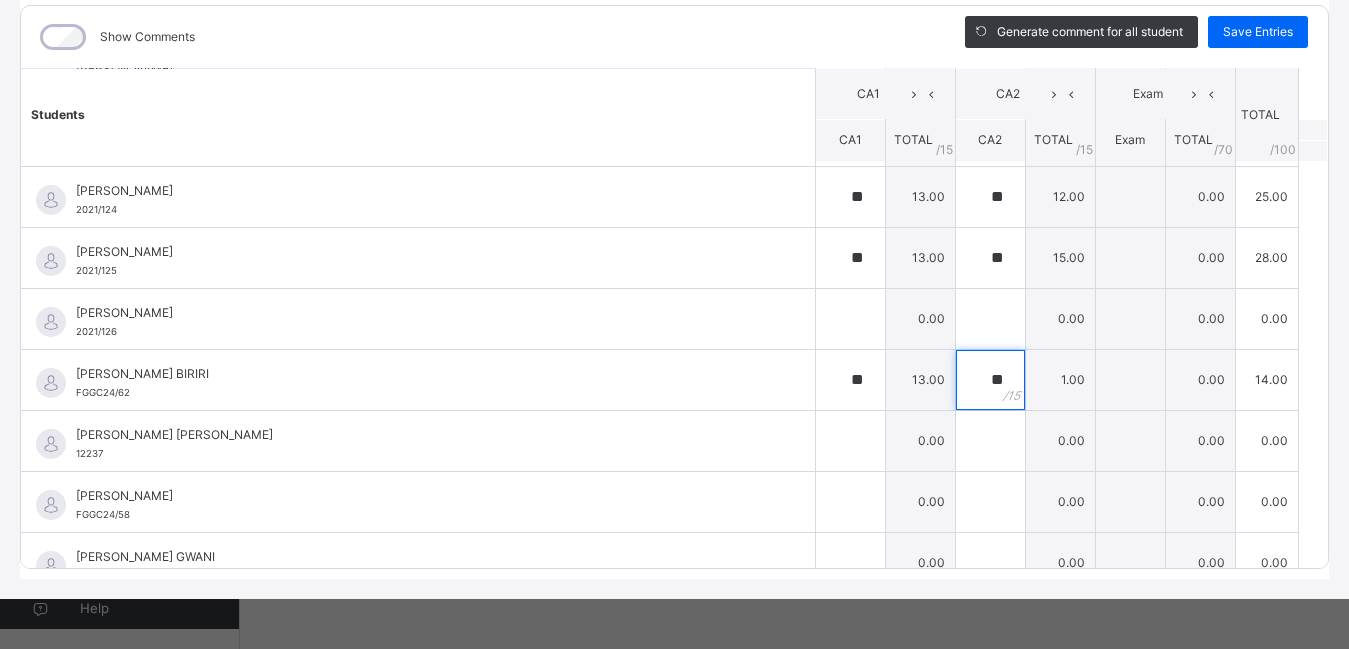 type on "**" 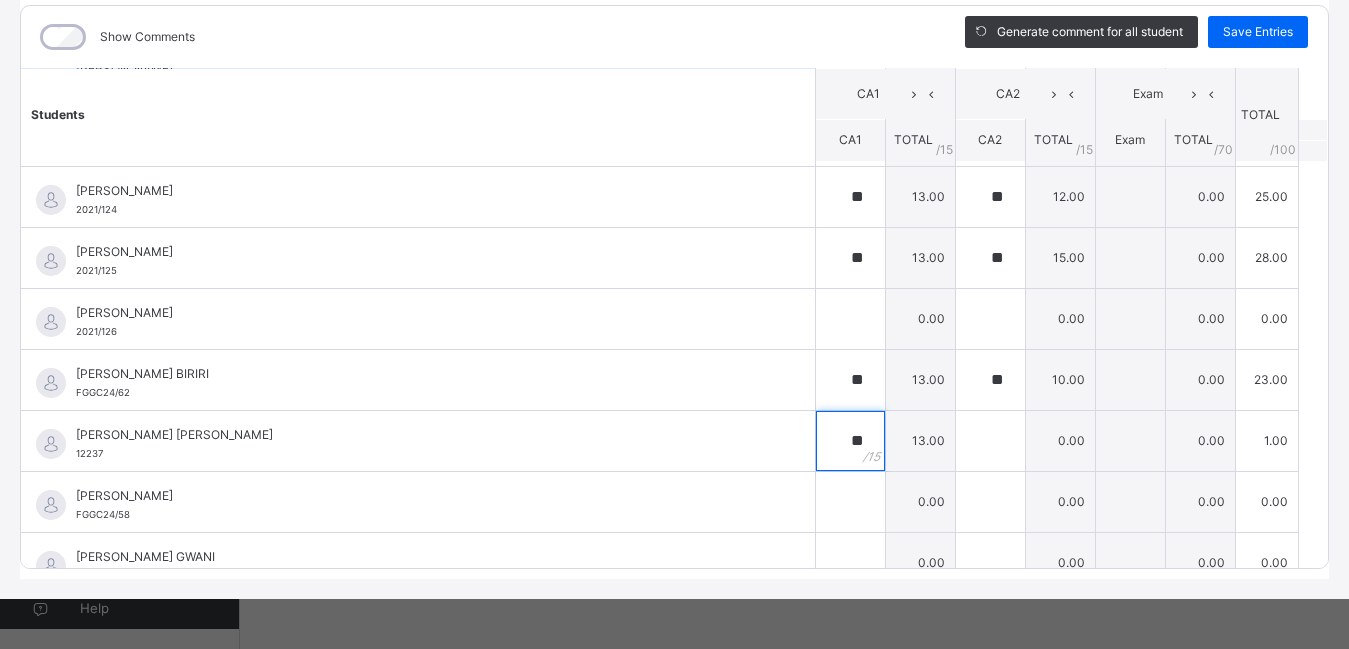 type on "**" 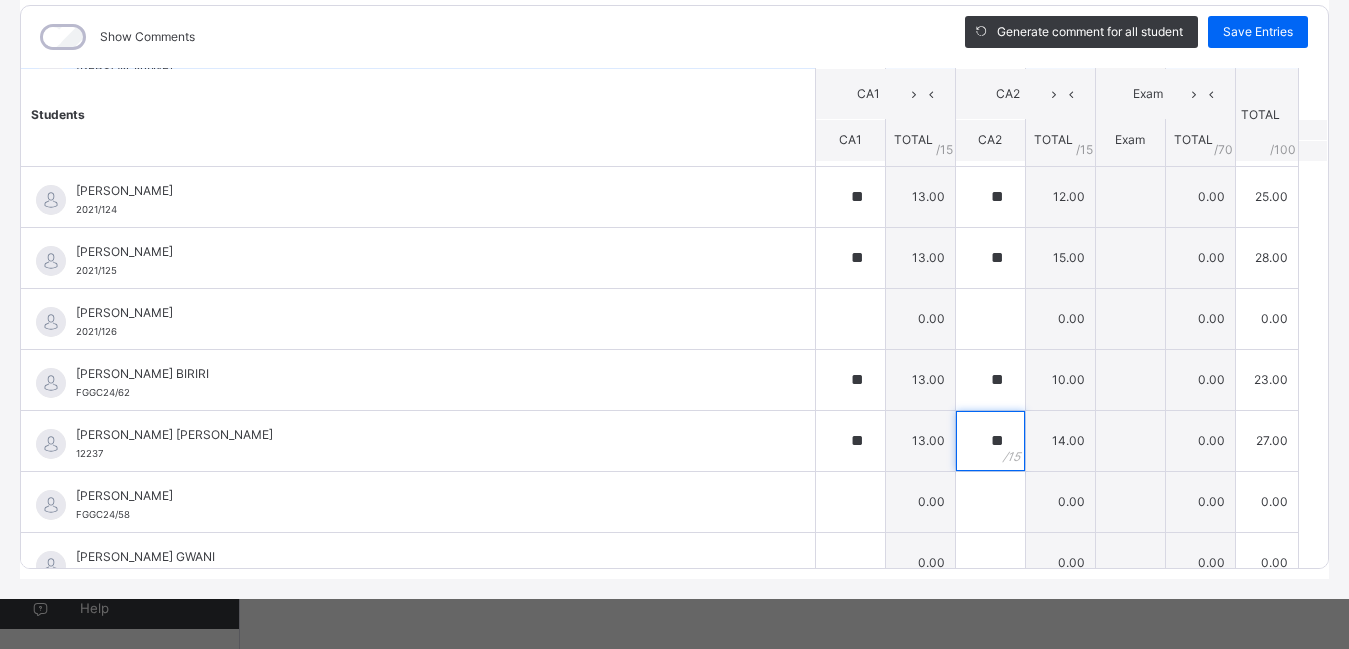 type on "**" 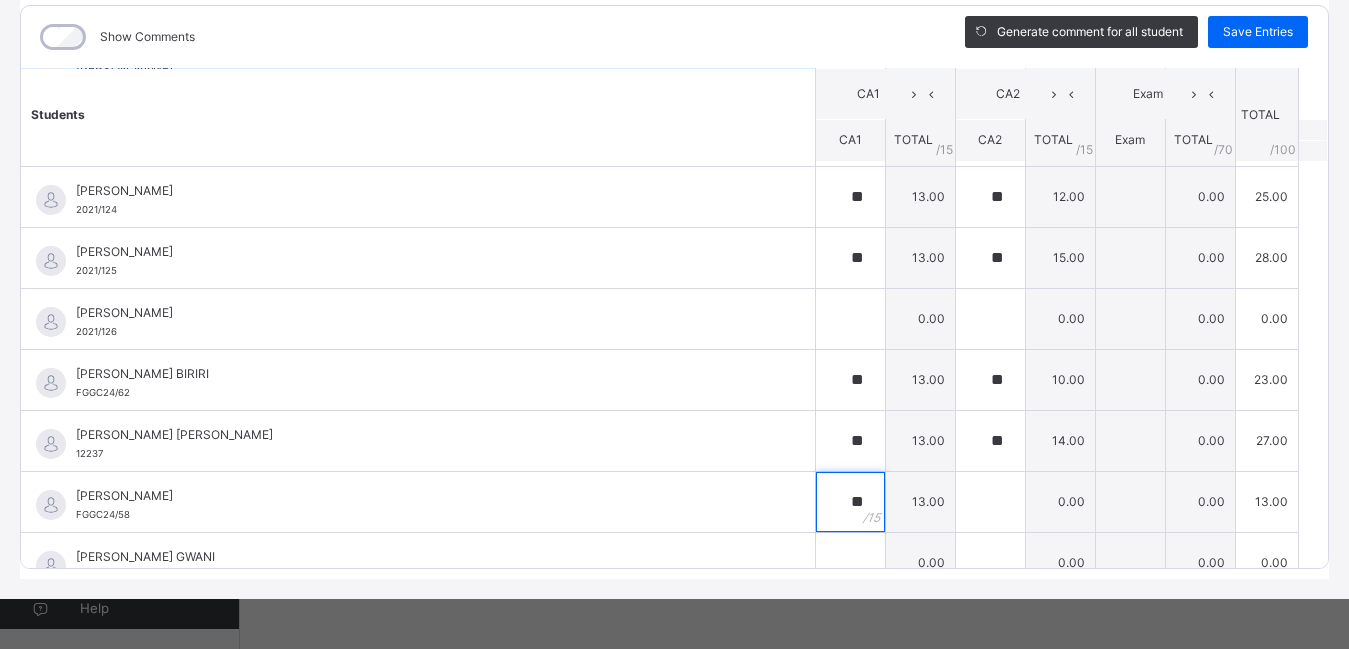 type on "**" 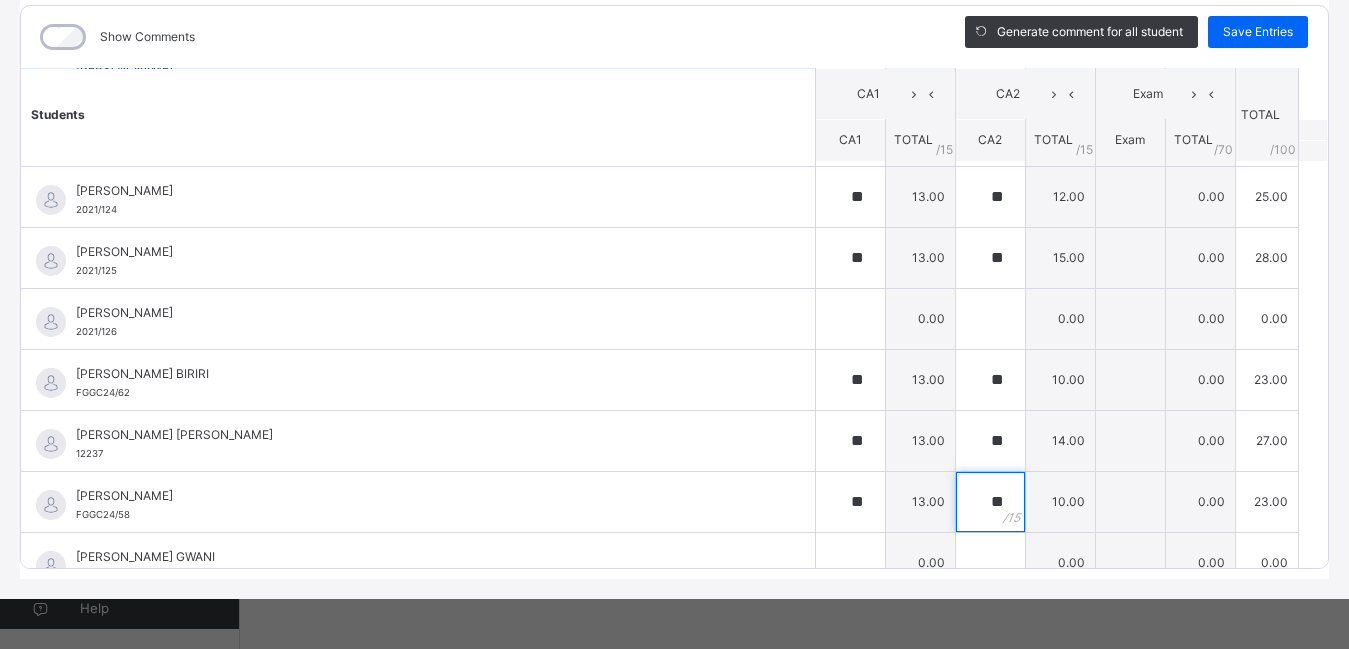 type on "**" 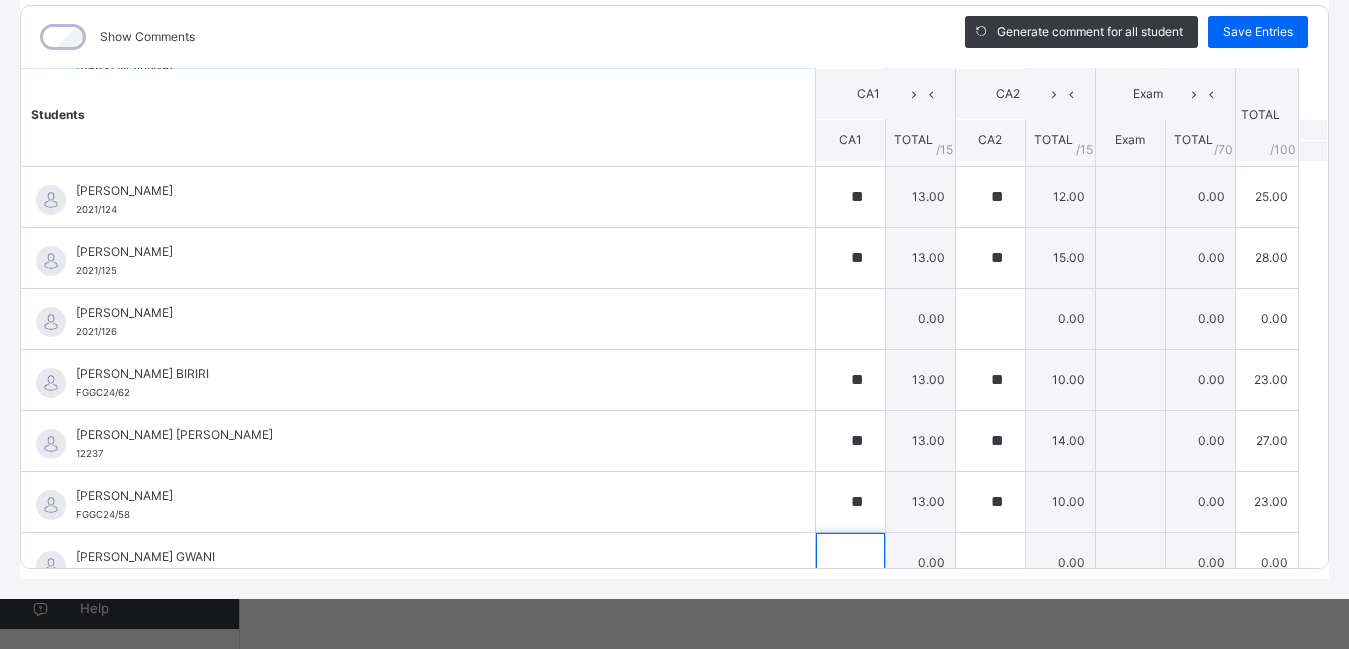scroll, scrollTop: 629, scrollLeft: 0, axis: vertical 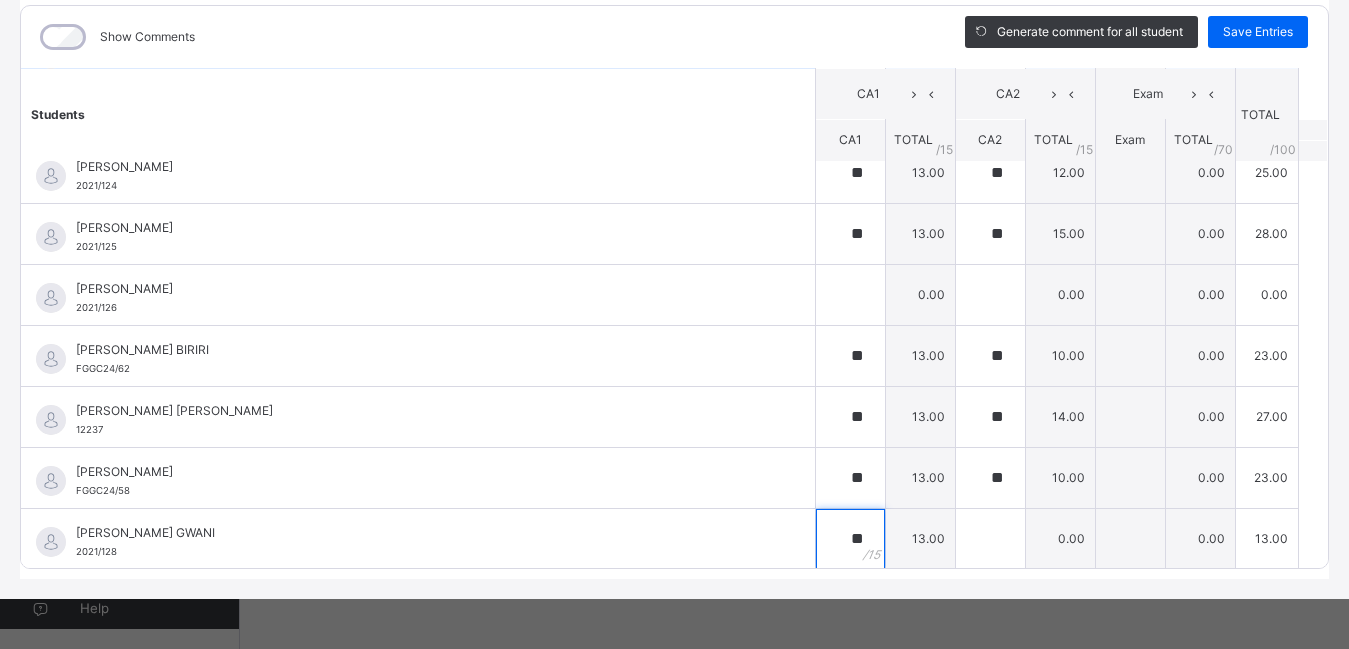 type on "**" 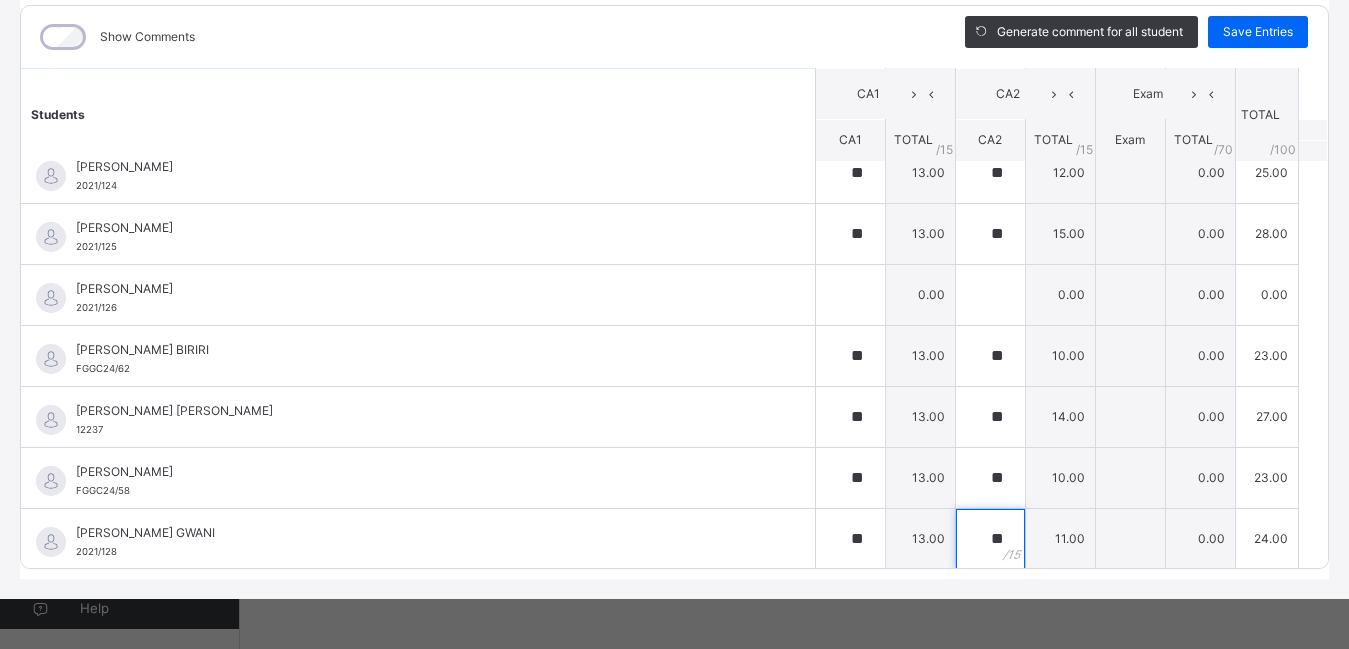 type on "**" 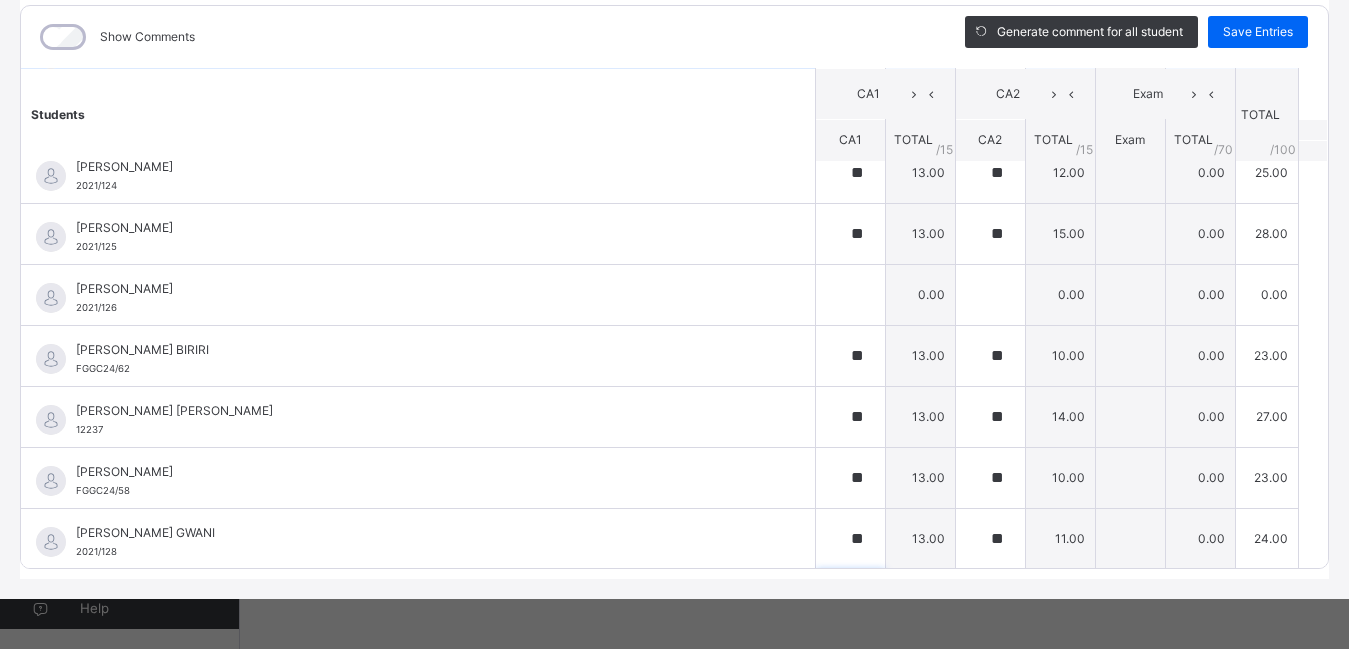scroll, scrollTop: 910, scrollLeft: 0, axis: vertical 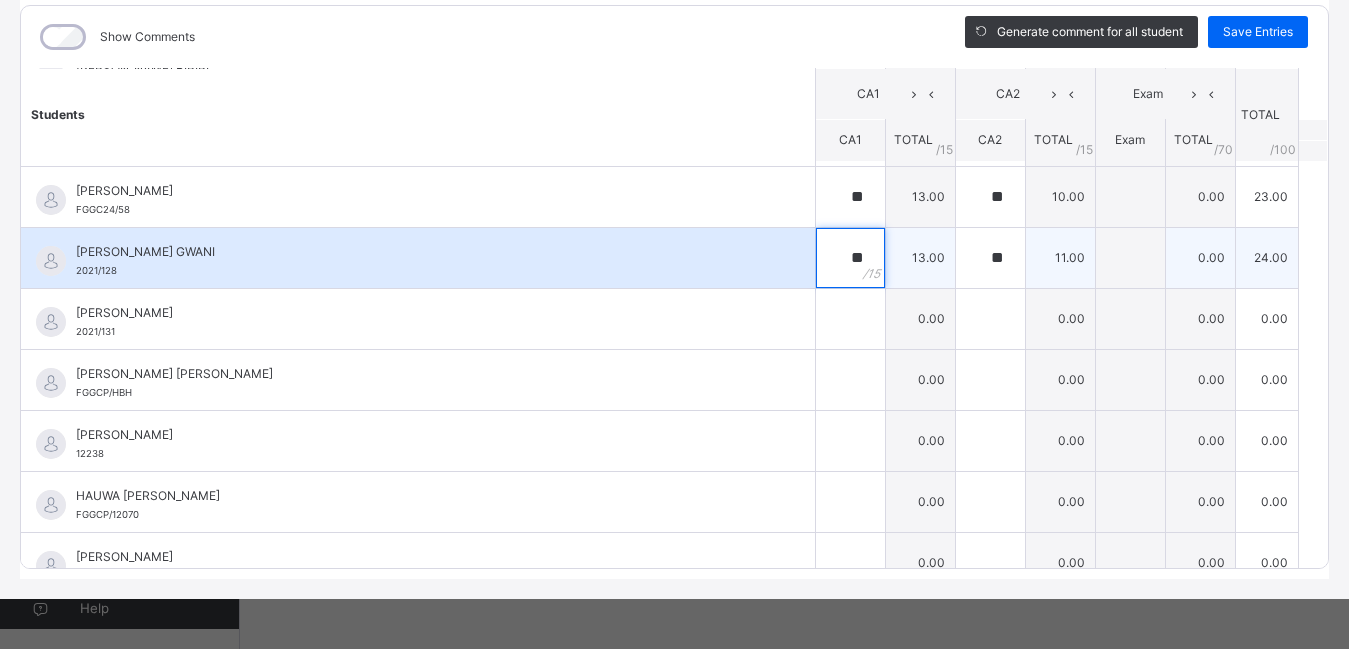 click on "**" at bounding box center (850, 258) 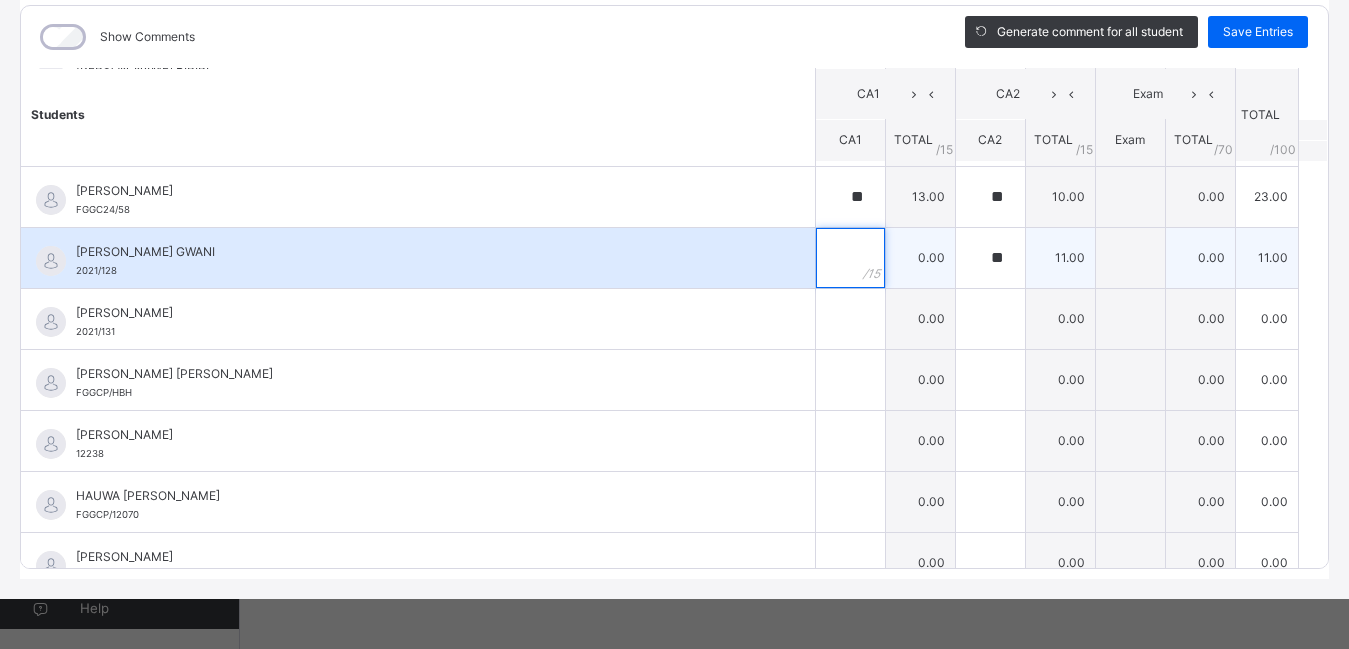 type 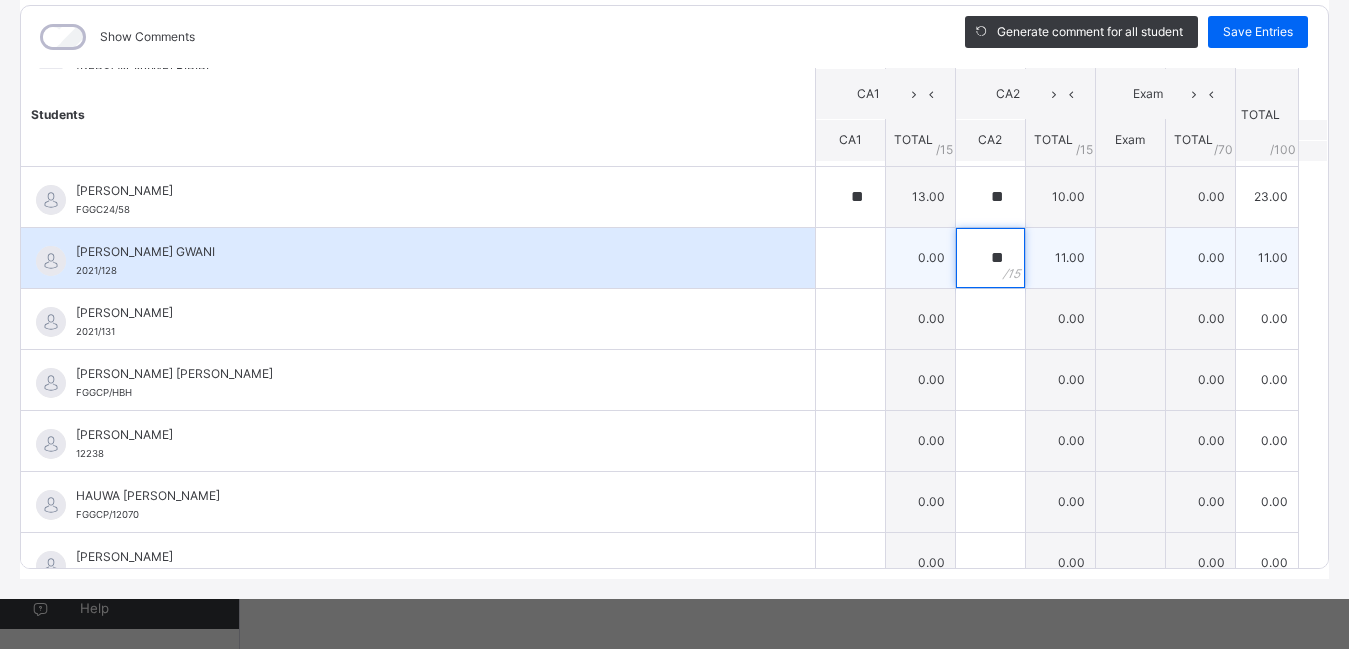 click on "**" at bounding box center [990, 258] 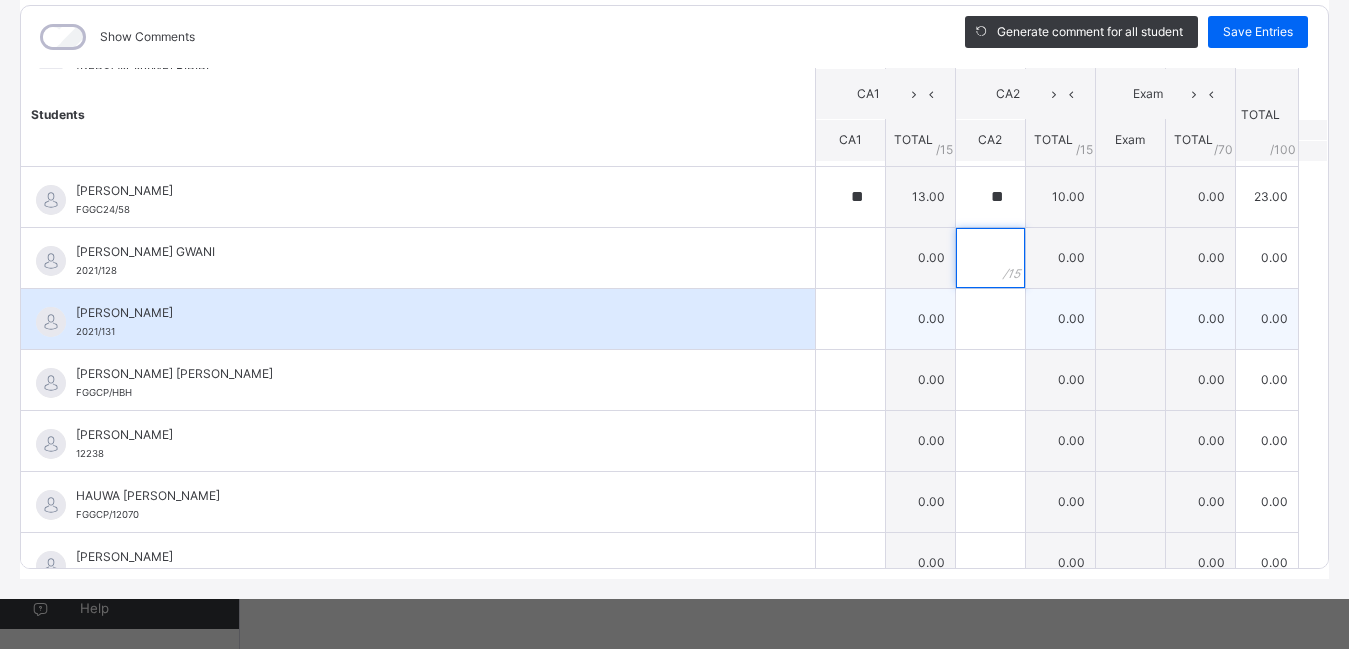 type 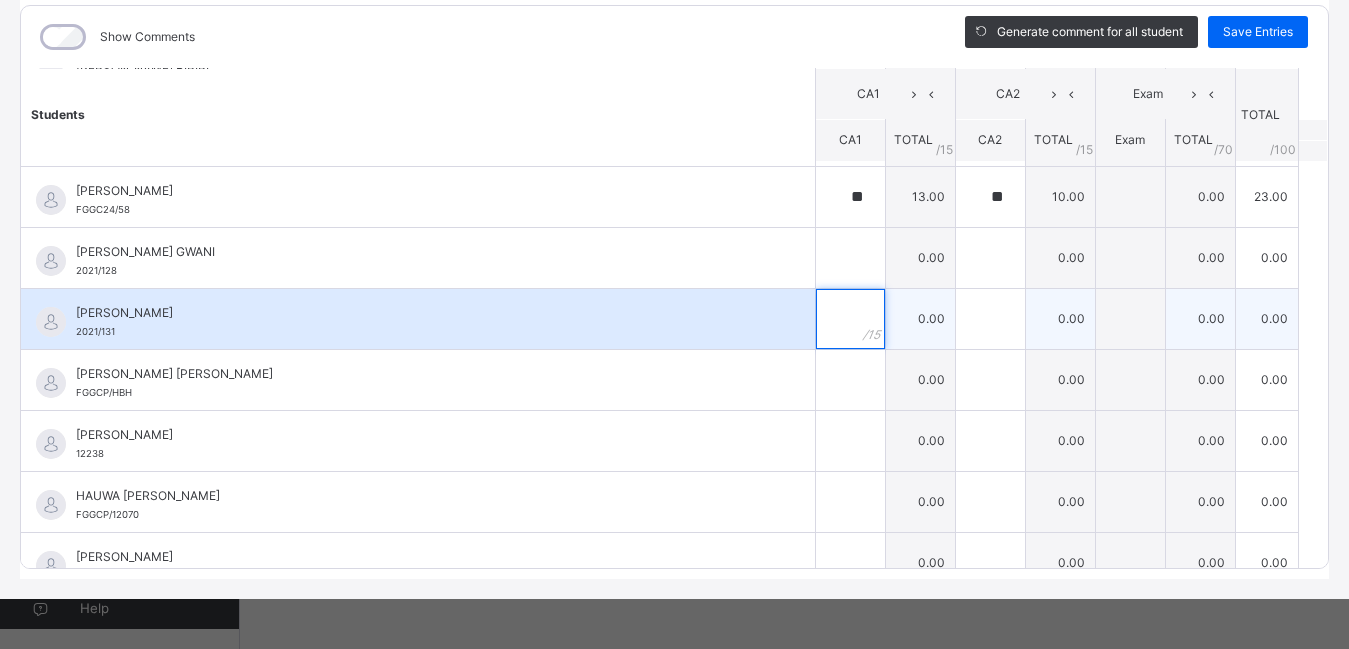 click at bounding box center (850, 319) 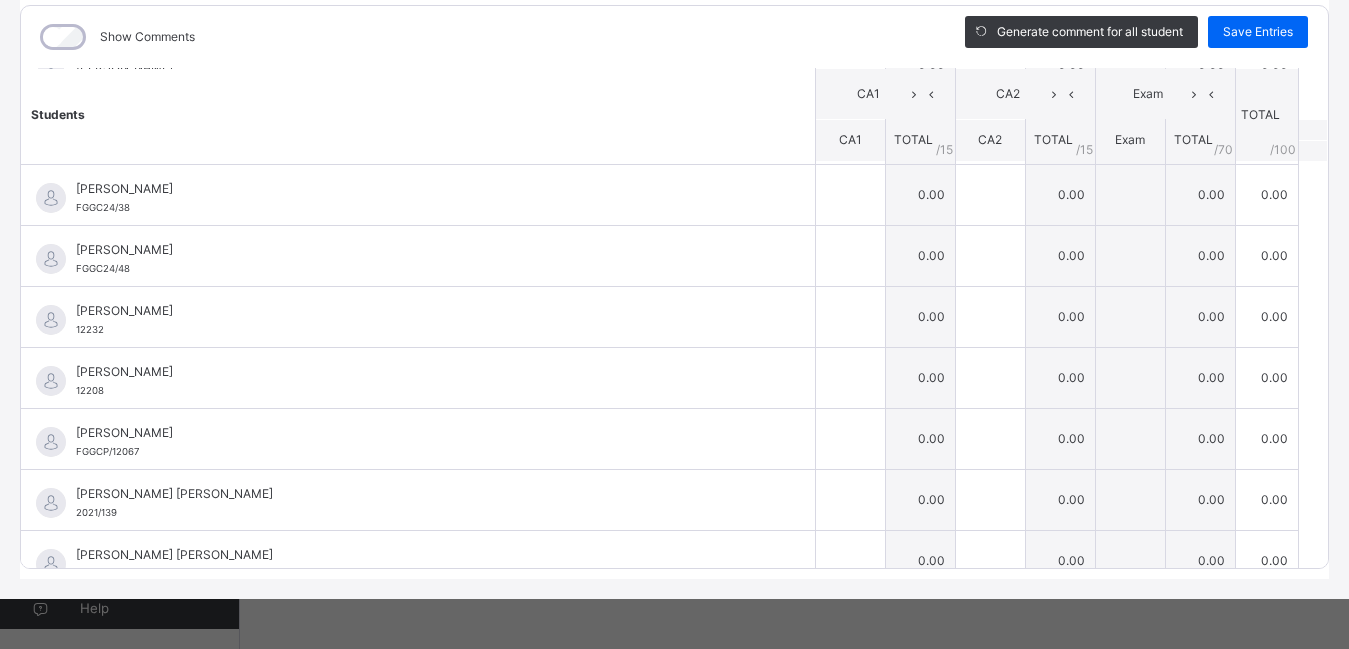 scroll, scrollTop: 910, scrollLeft: 0, axis: vertical 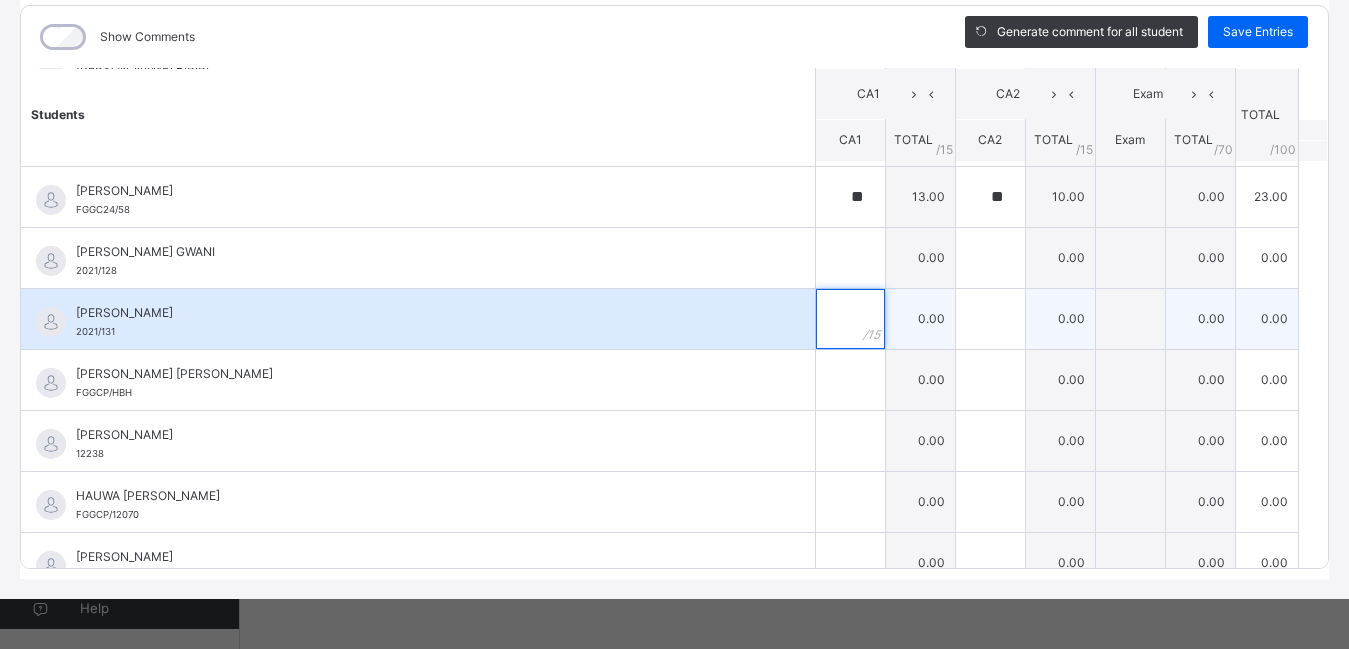 click at bounding box center (850, 319) 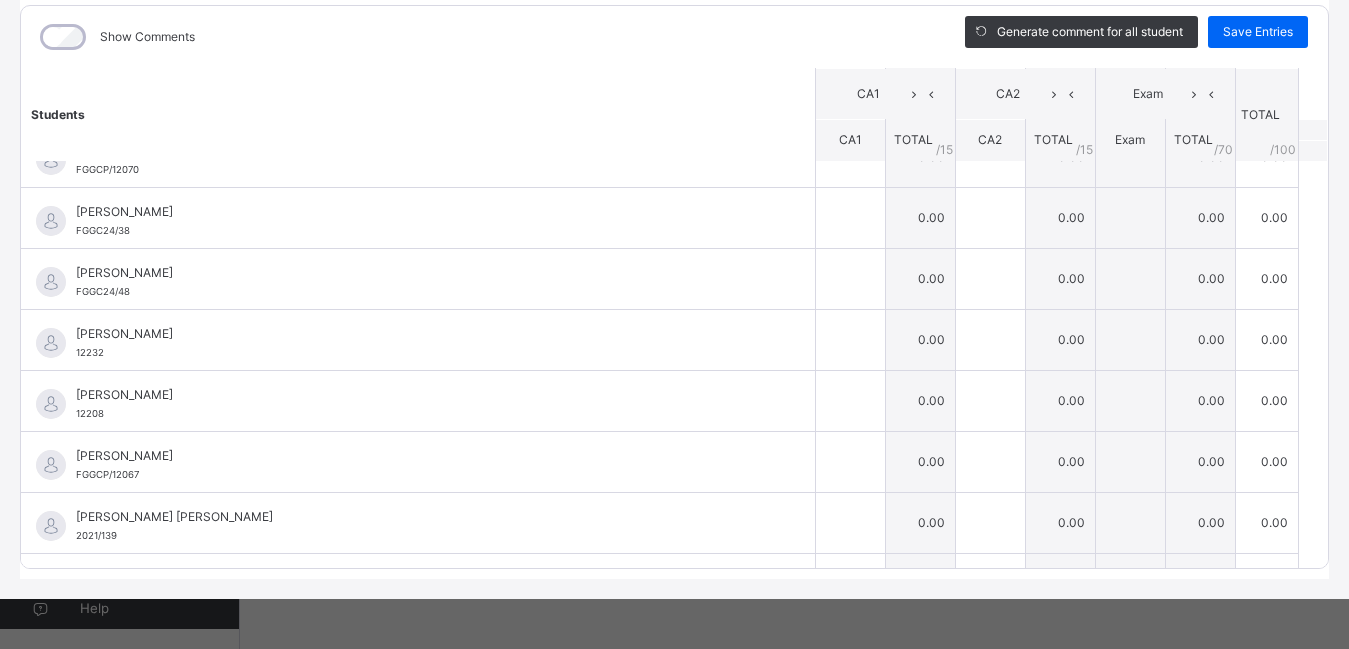 scroll, scrollTop: 910, scrollLeft: 0, axis: vertical 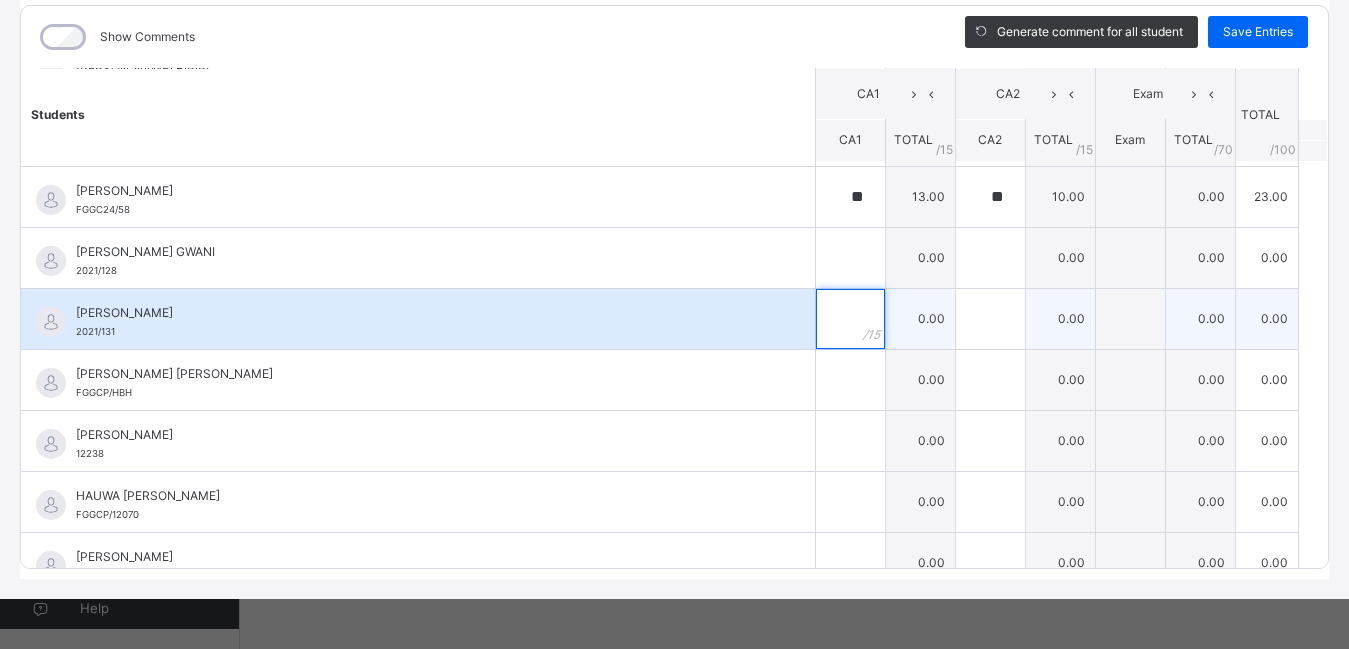 click at bounding box center (850, 319) 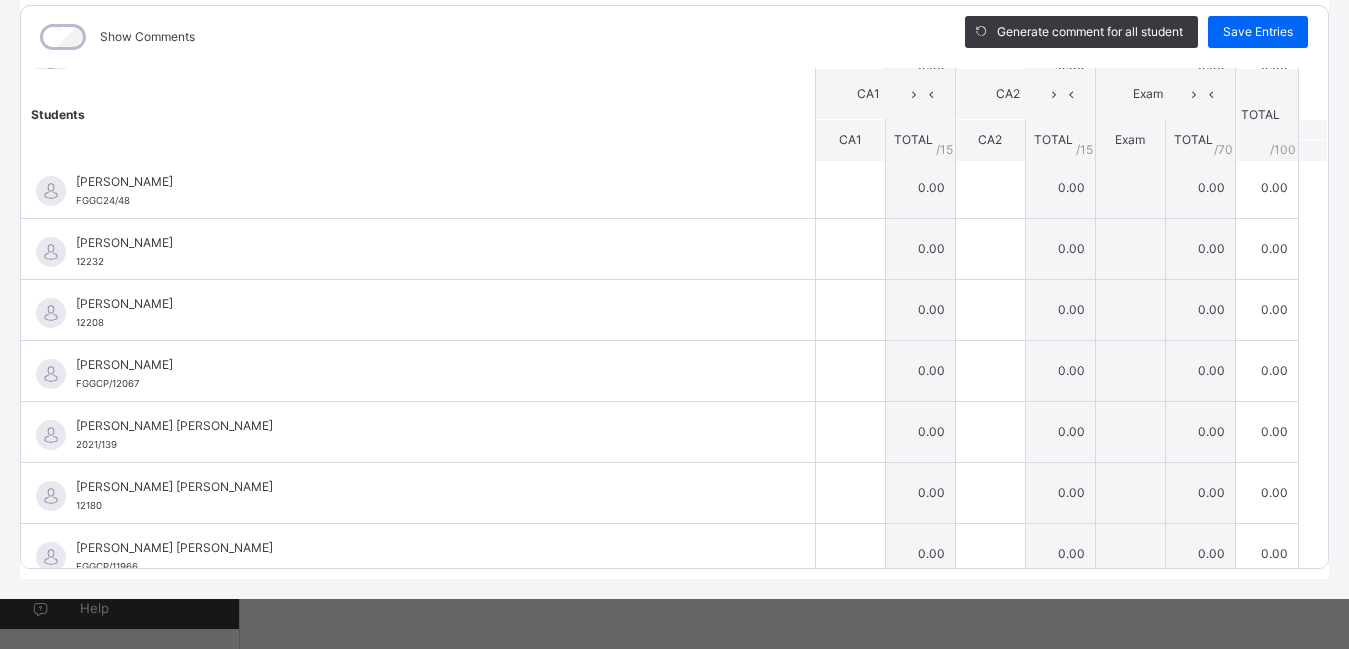 scroll, scrollTop: 1347, scrollLeft: 0, axis: vertical 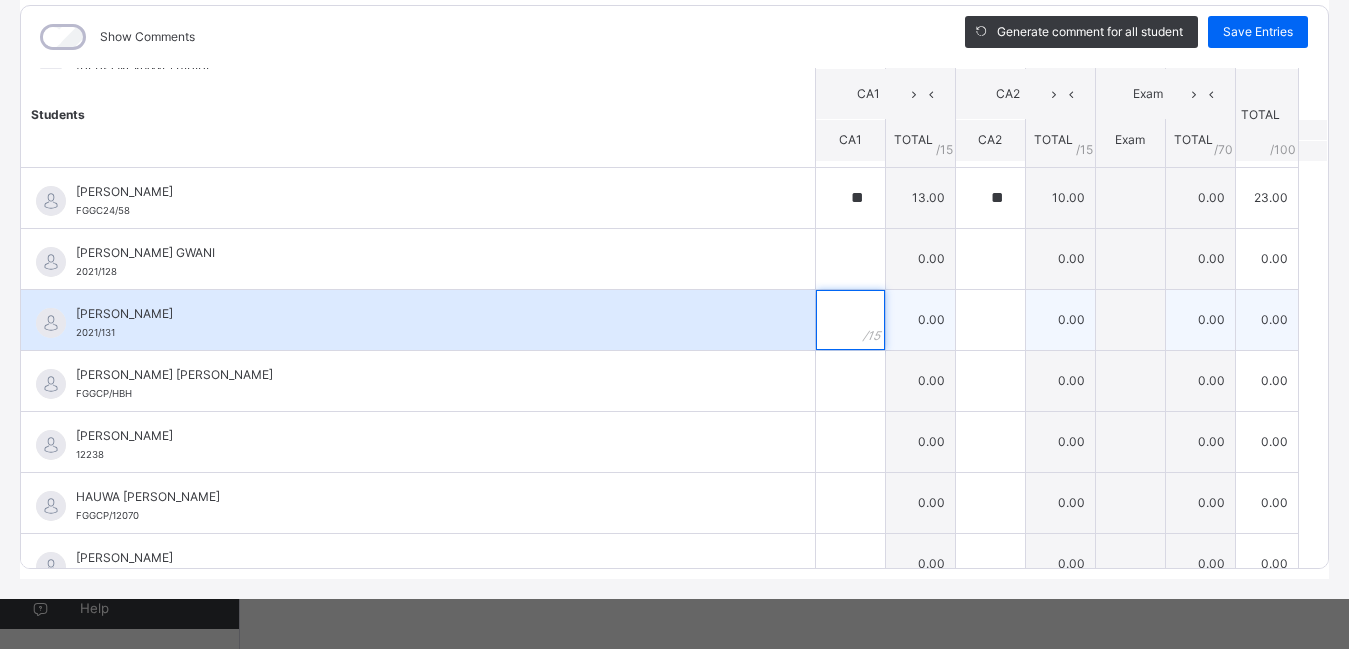 click at bounding box center [850, 320] 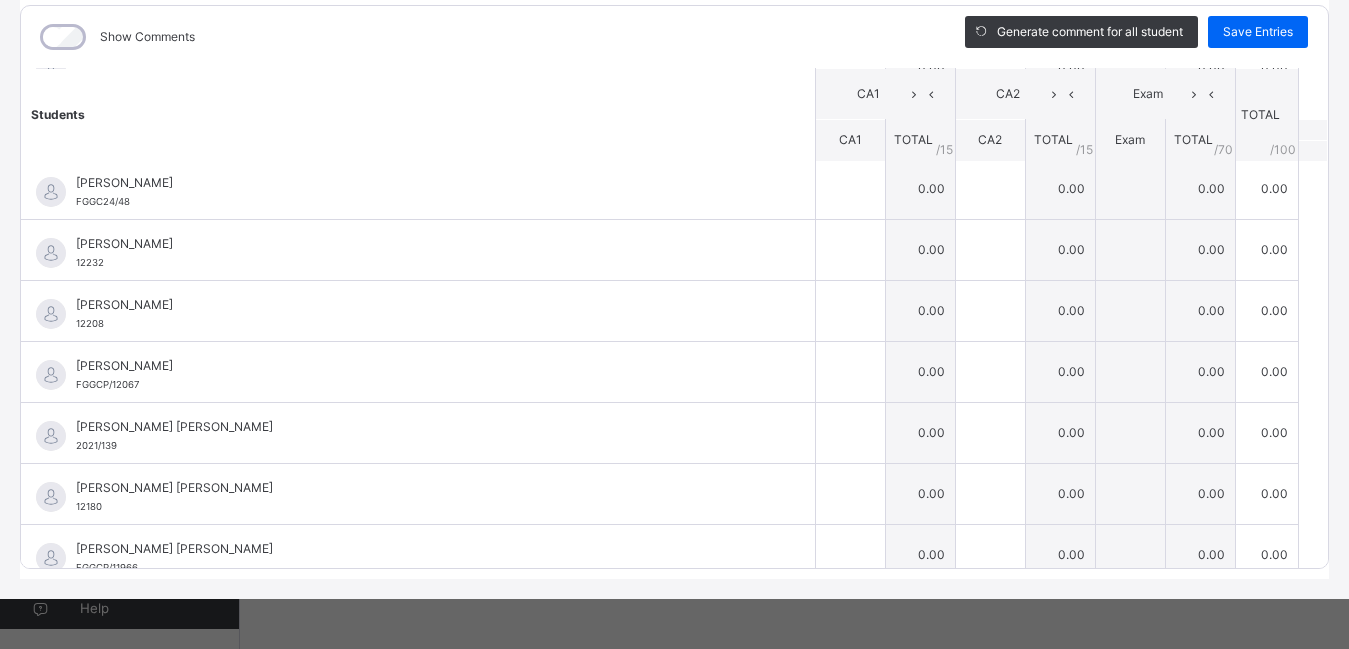 scroll, scrollTop: 1346, scrollLeft: 0, axis: vertical 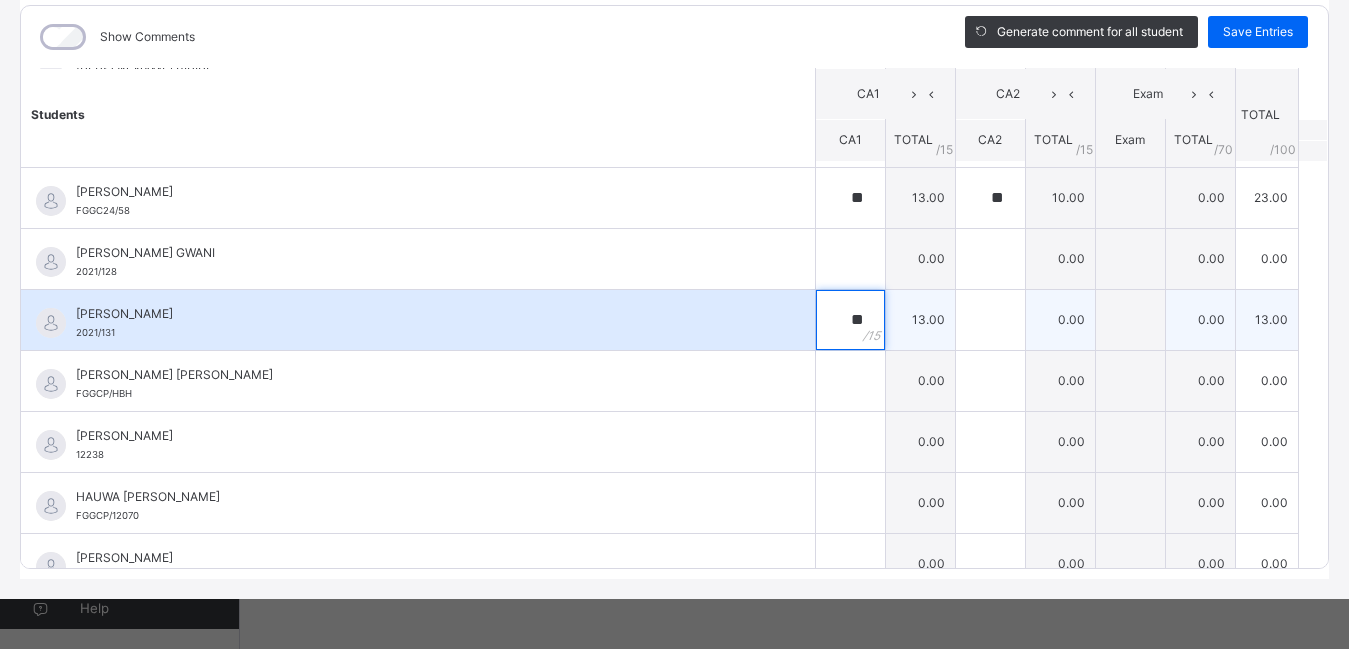 type on "**" 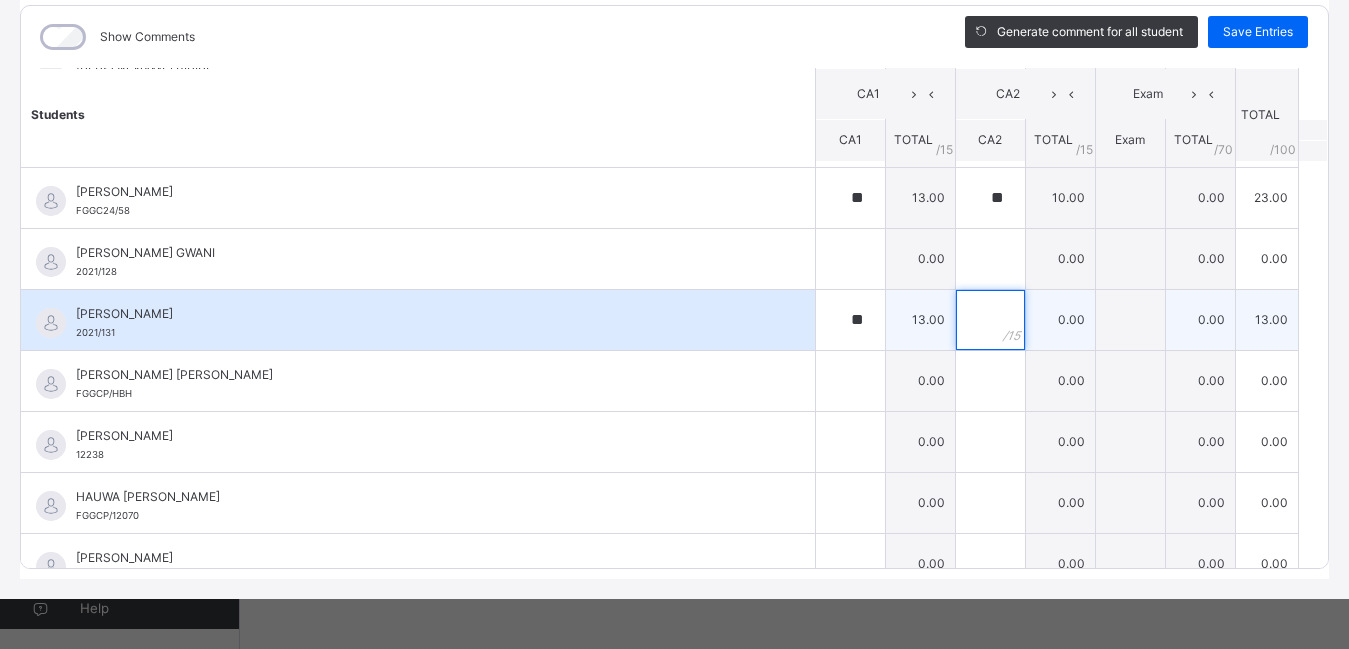 click at bounding box center [990, 320] 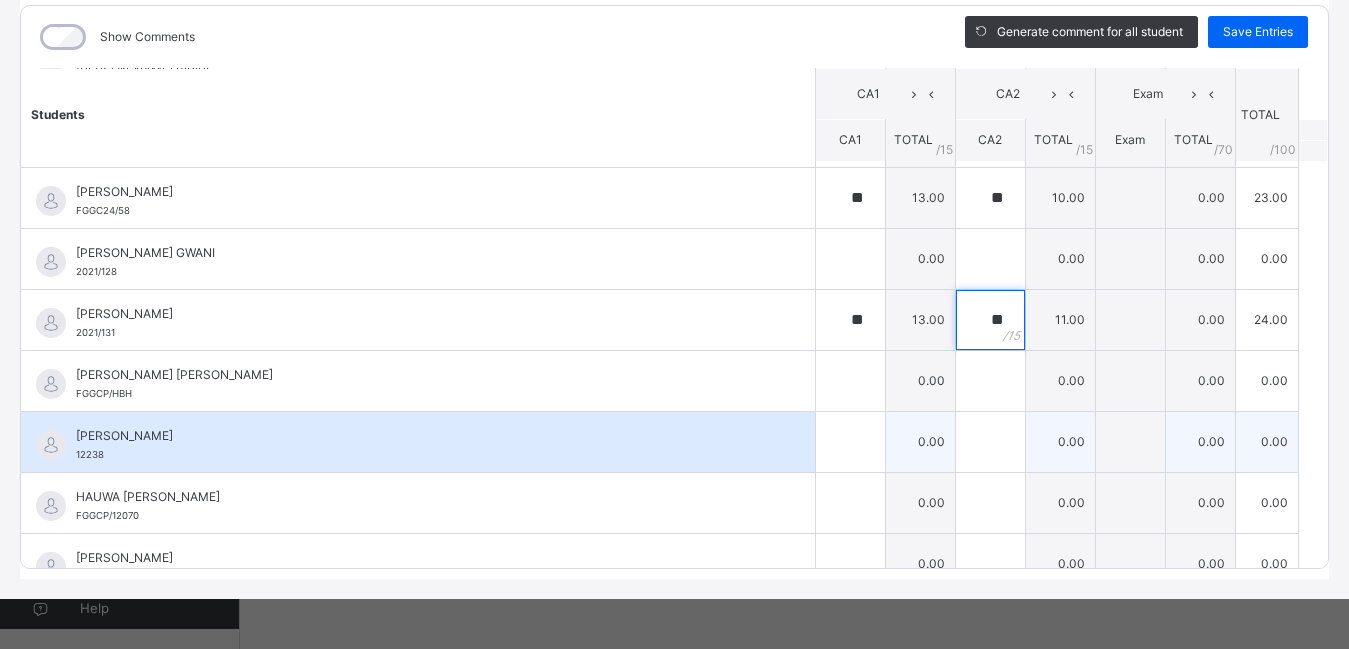 type on "**" 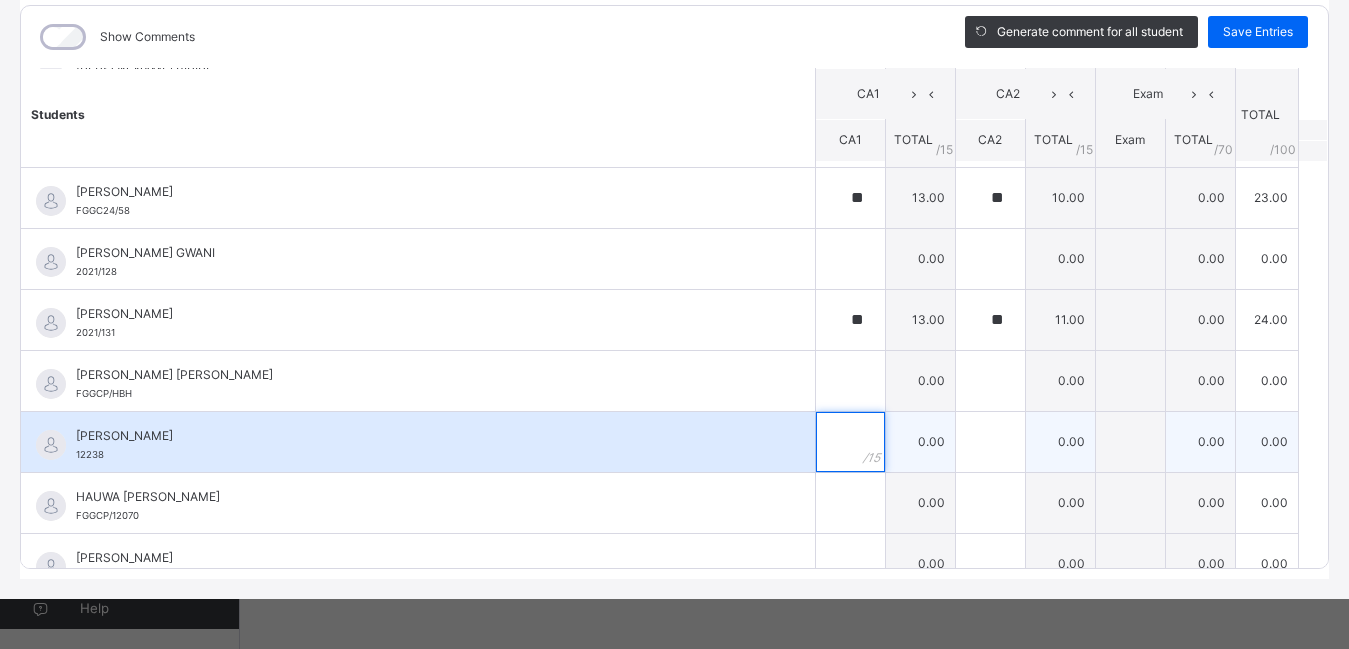 click at bounding box center (850, 442) 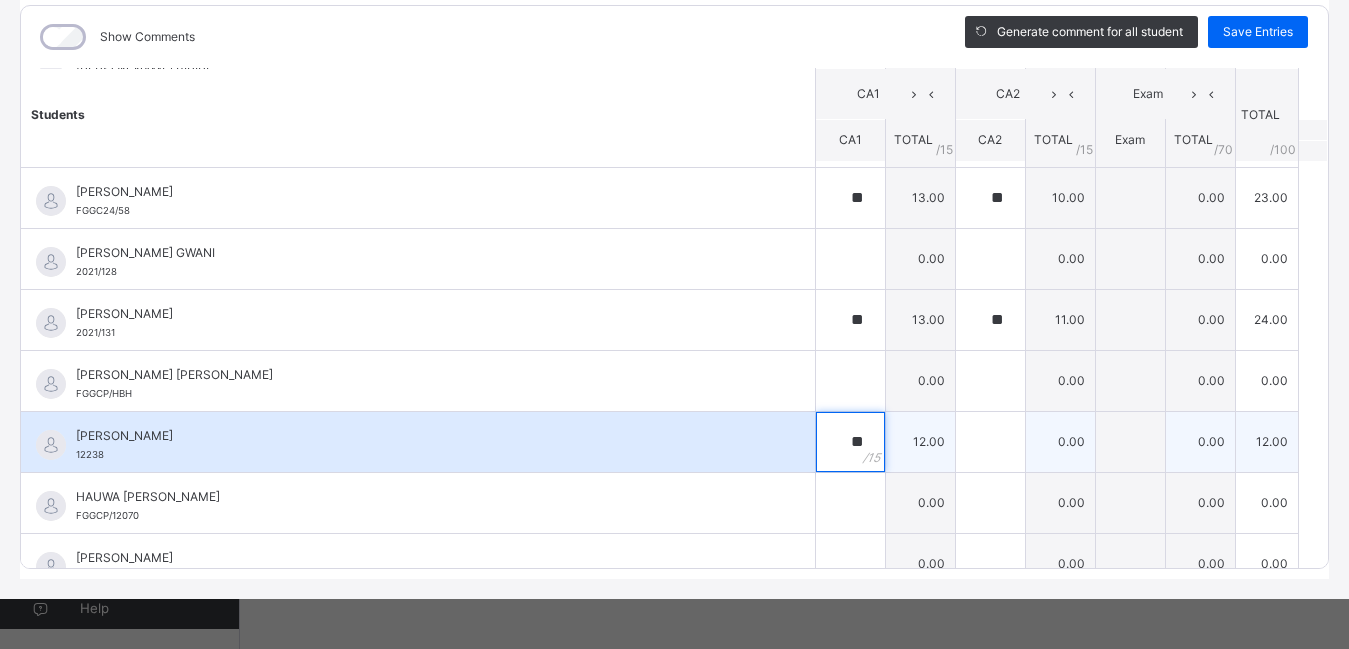 type on "**" 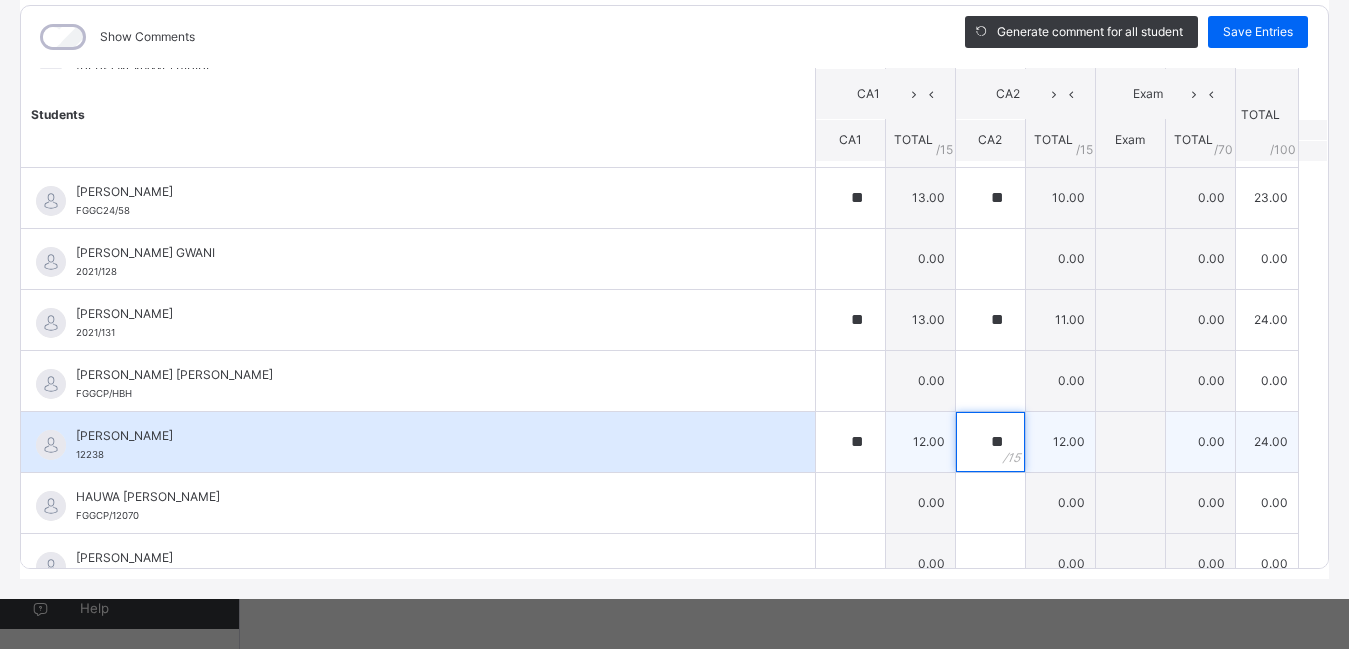 type on "**" 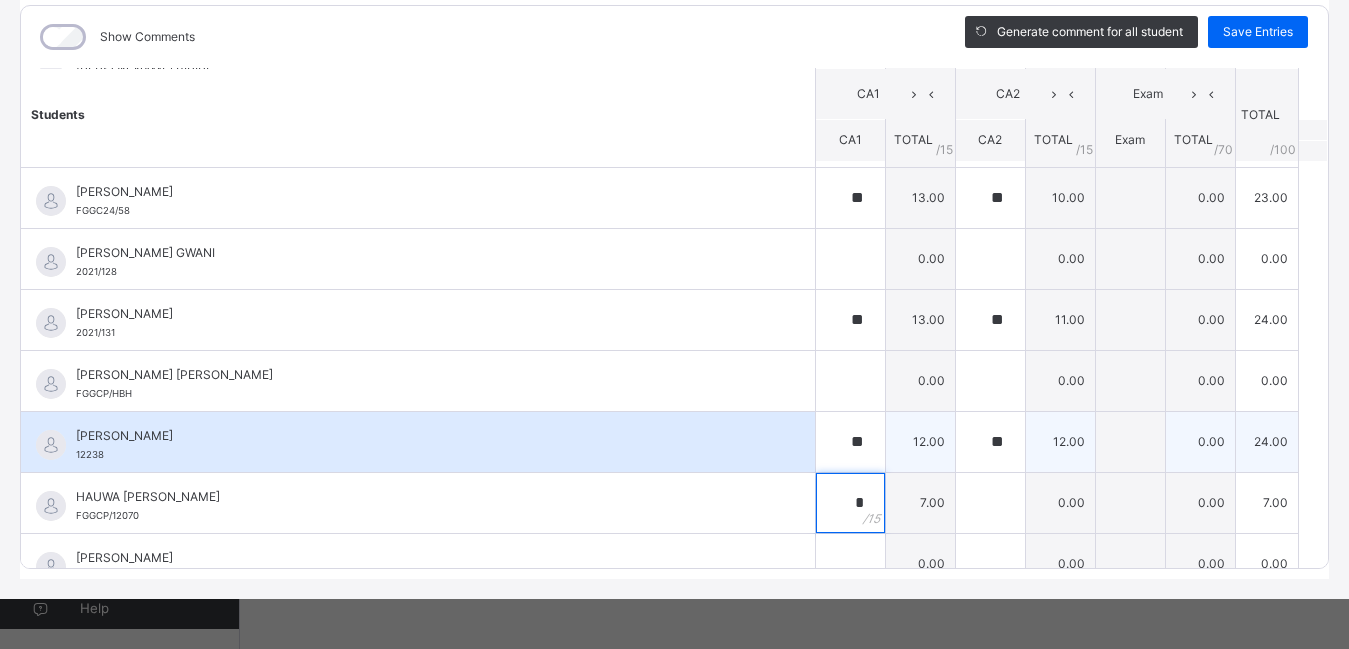 type on "*" 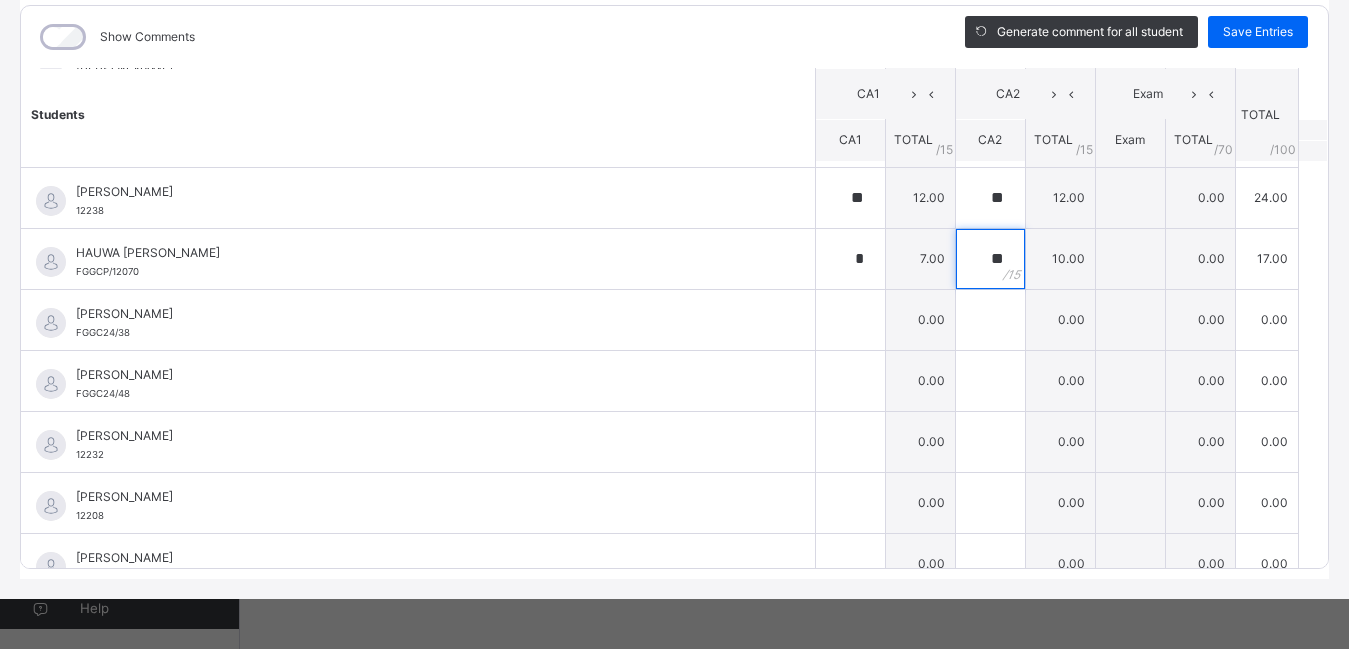 scroll, scrollTop: 1159, scrollLeft: 0, axis: vertical 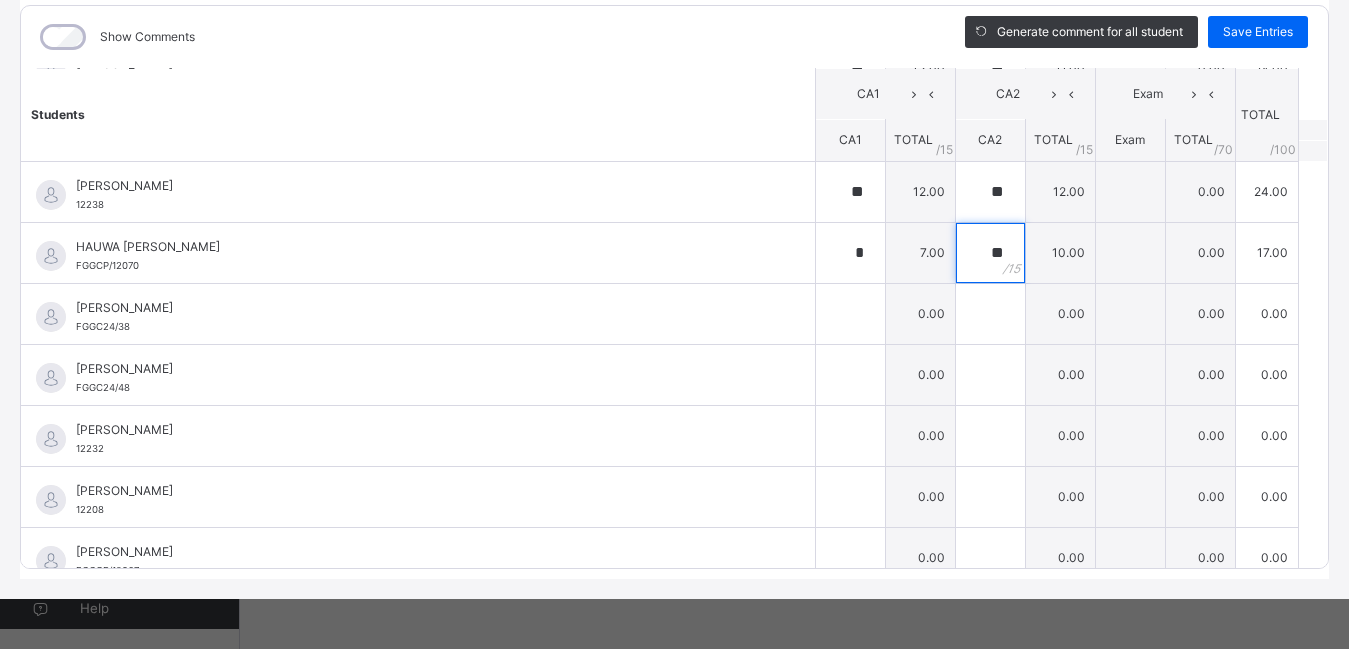 type on "**" 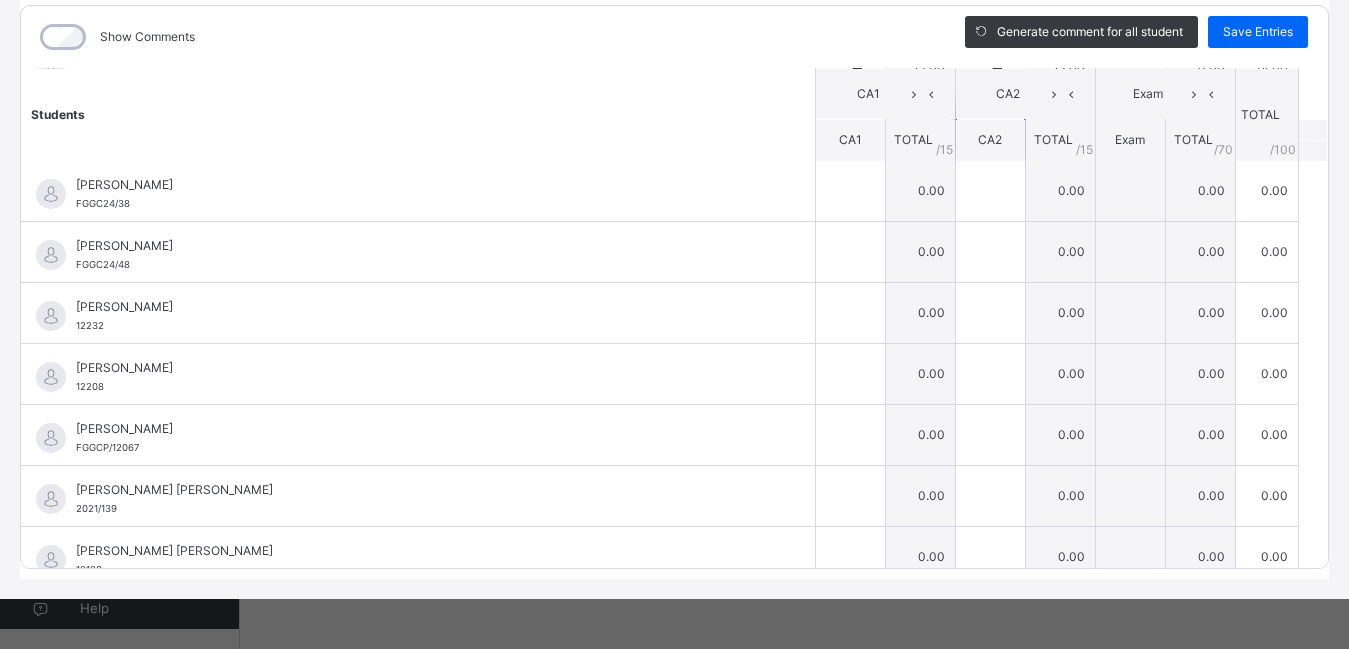 scroll, scrollTop: 1284, scrollLeft: 0, axis: vertical 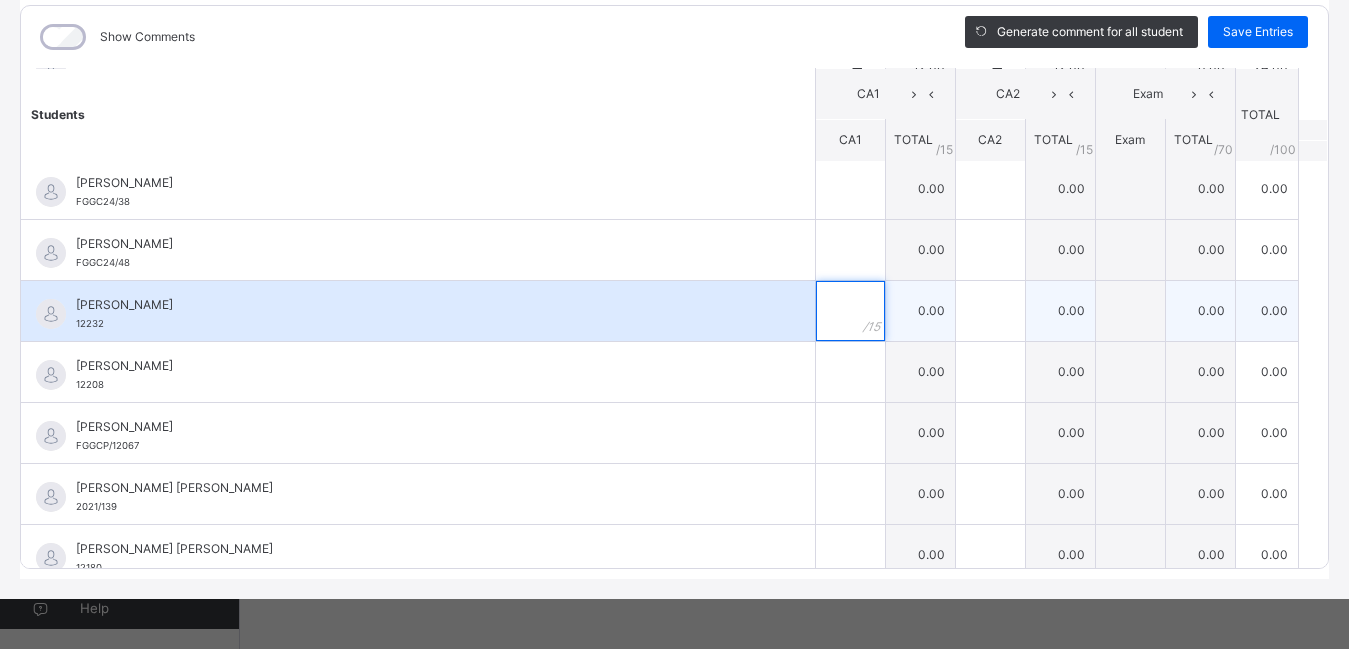 click at bounding box center [850, 311] 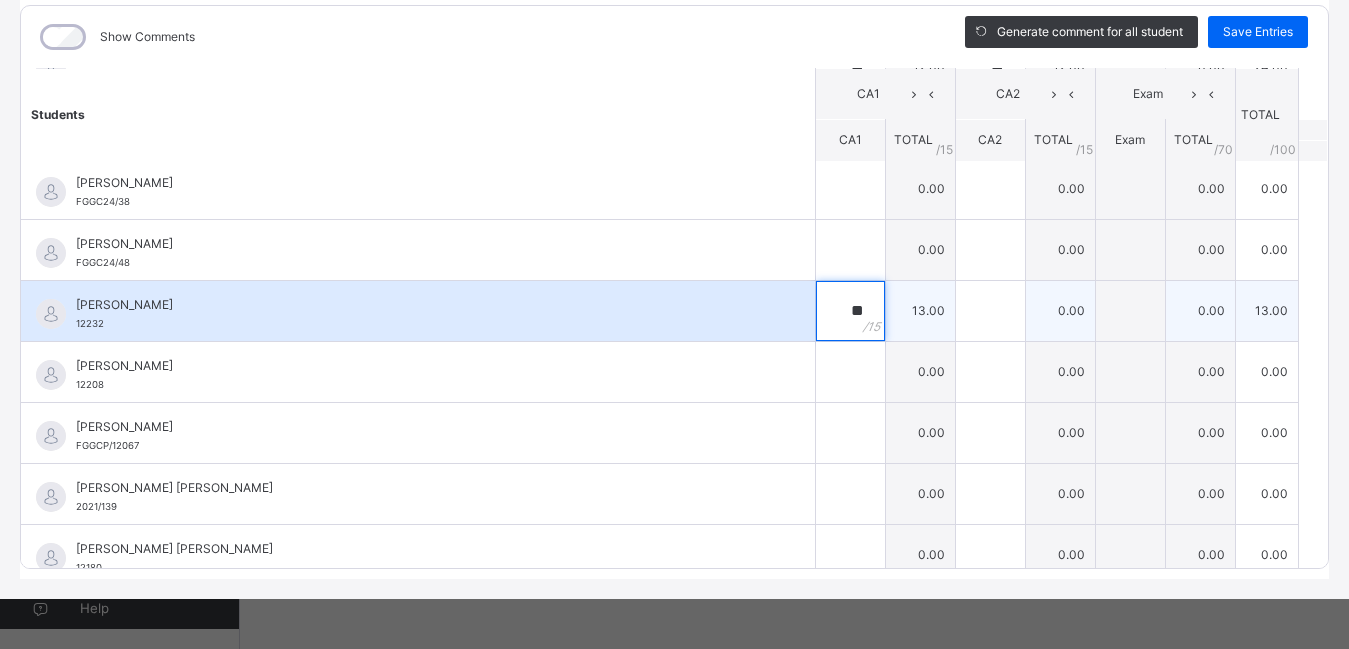 type on "**" 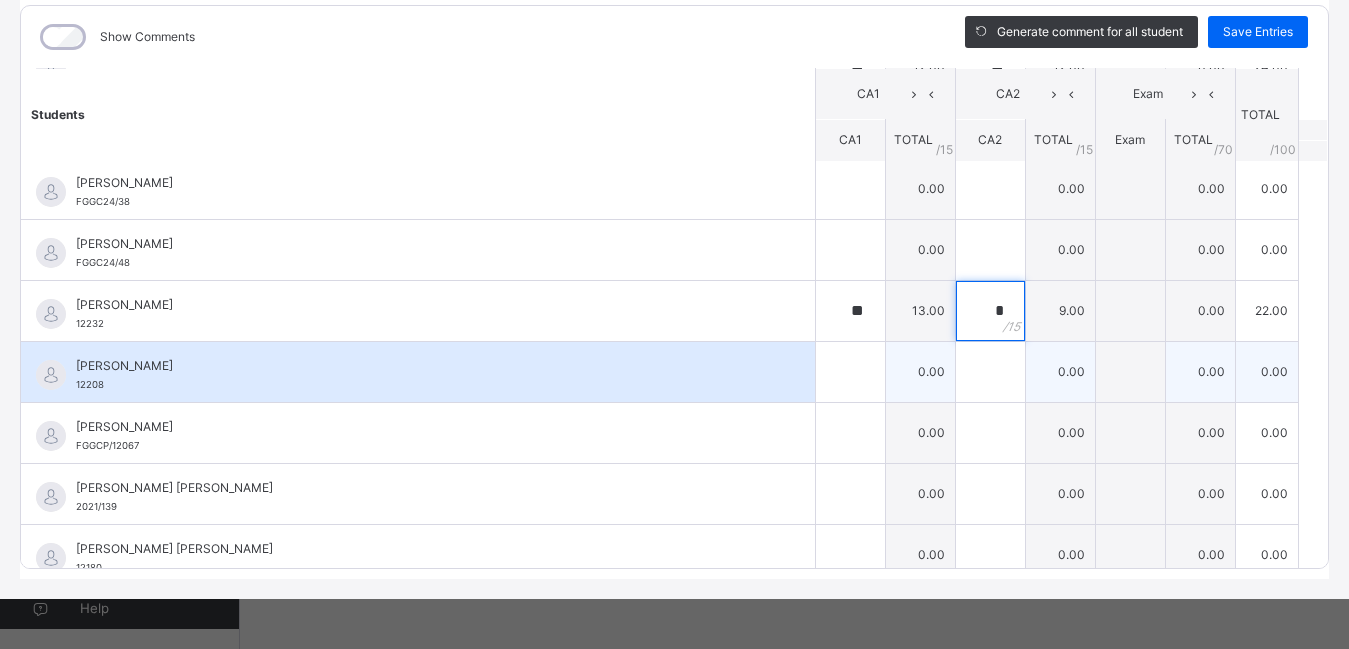 type on "*" 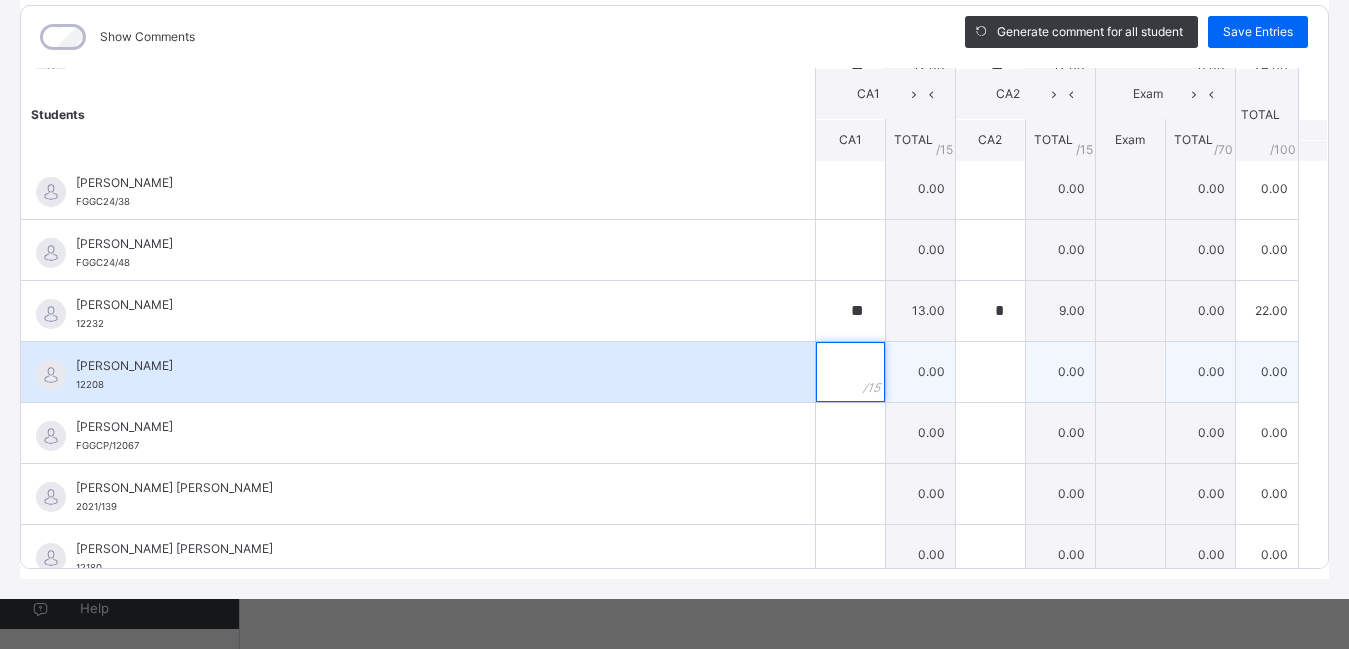 click at bounding box center [850, 372] 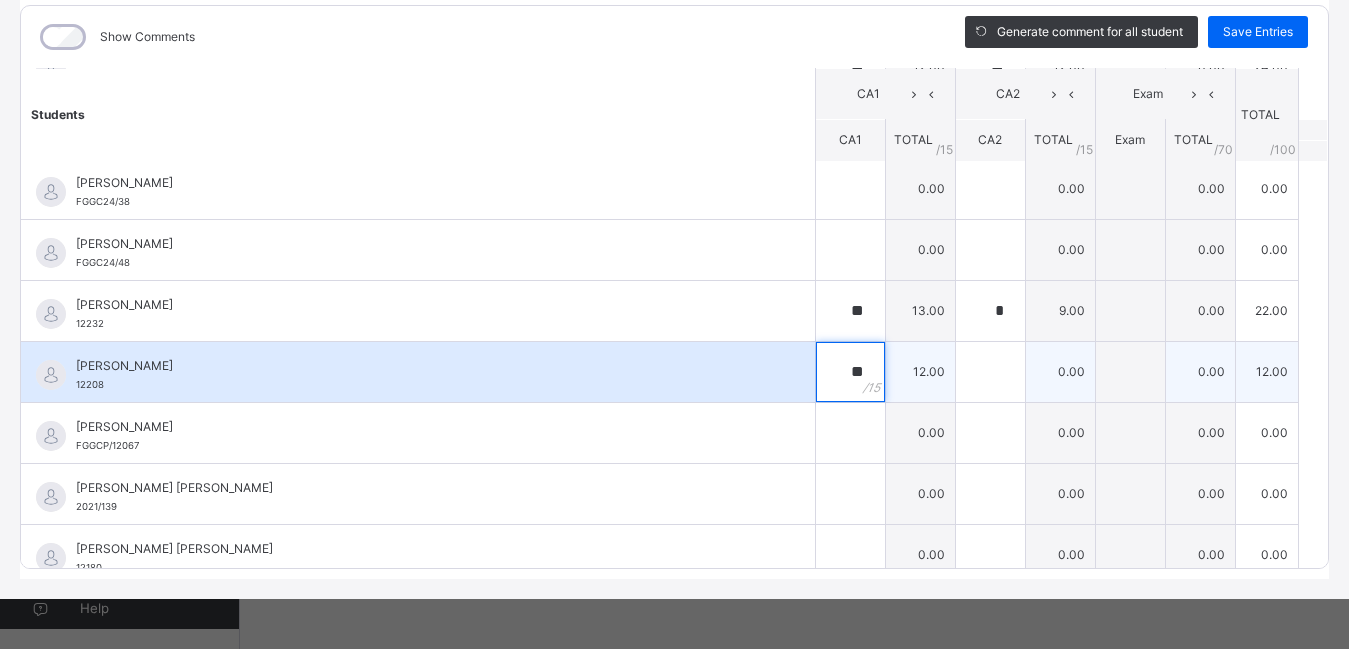 type on "**" 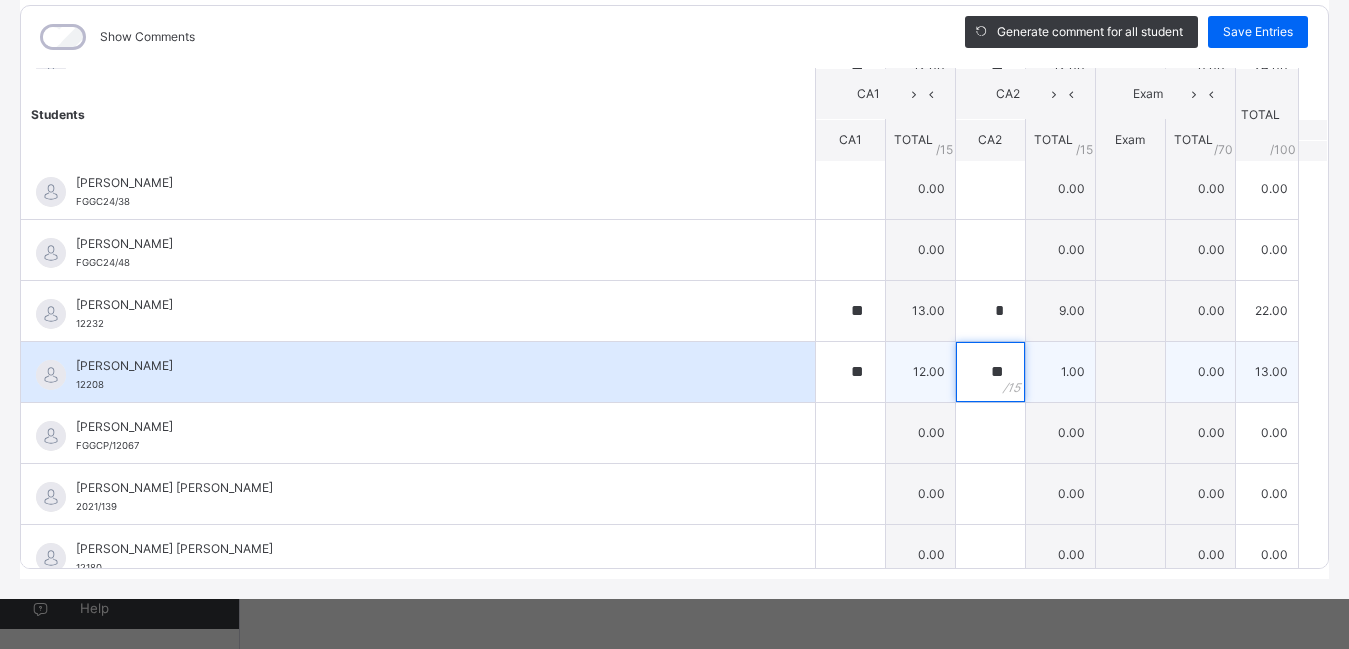 type on "**" 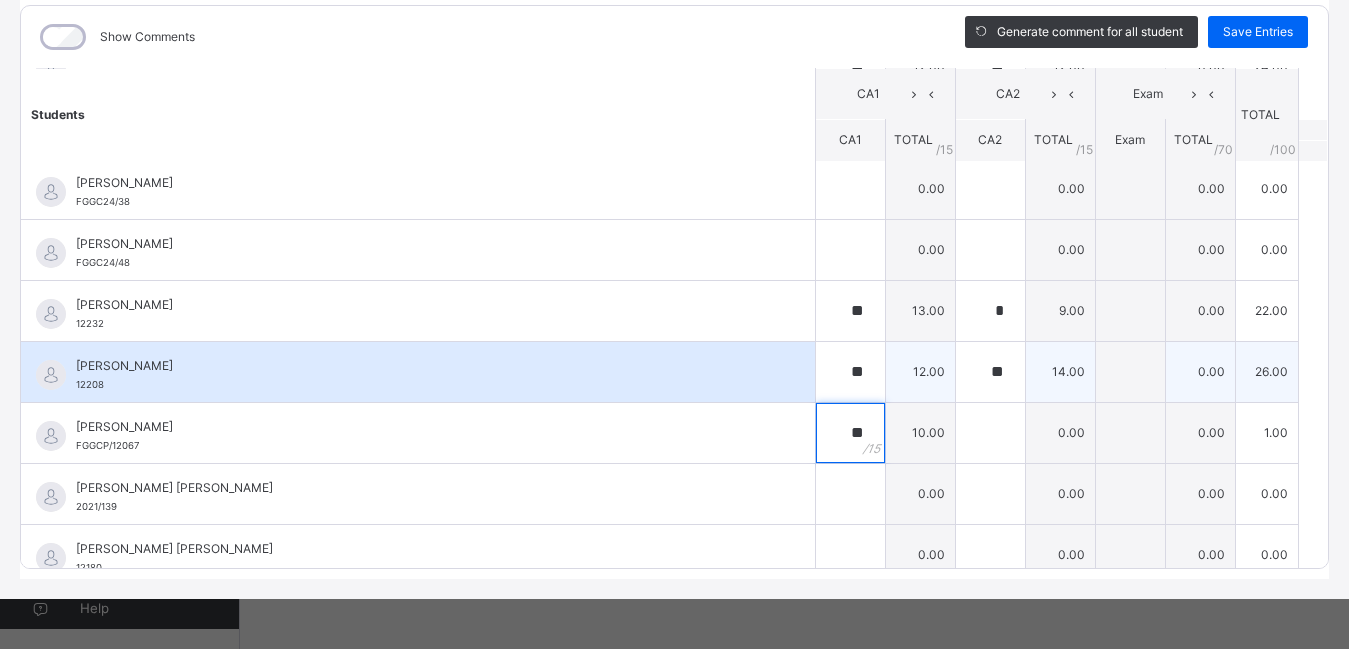 type on "**" 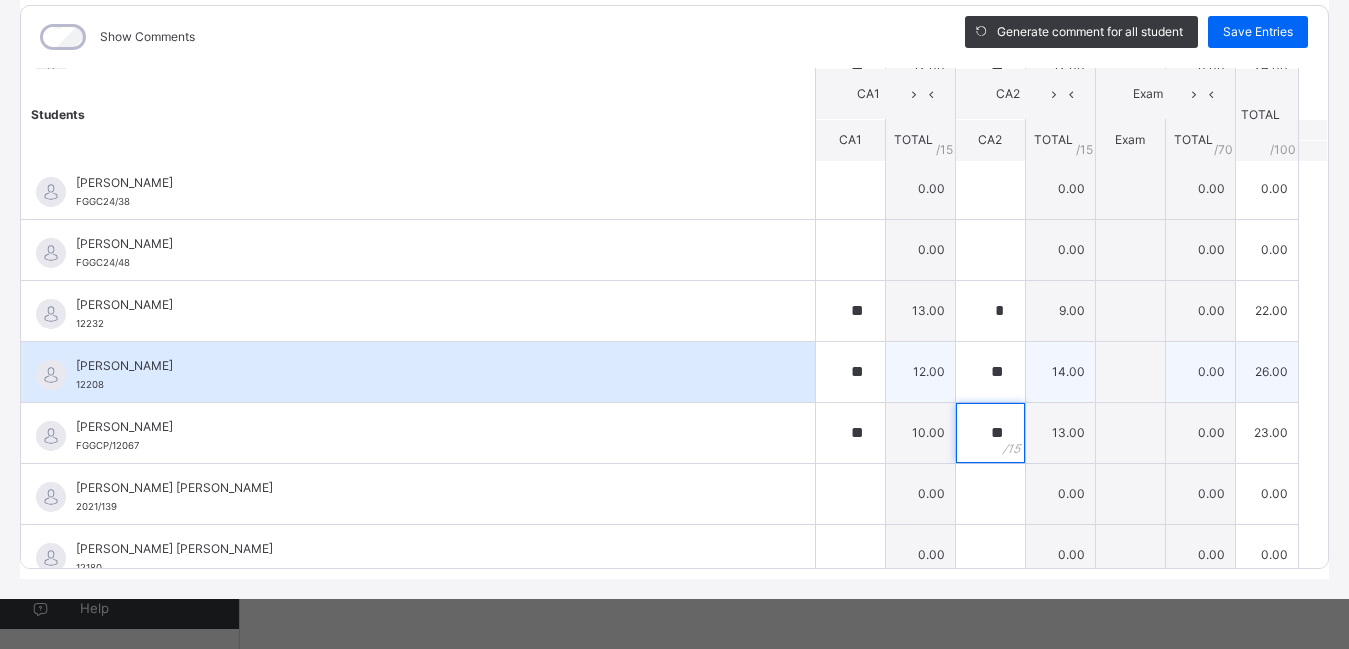 type on "**" 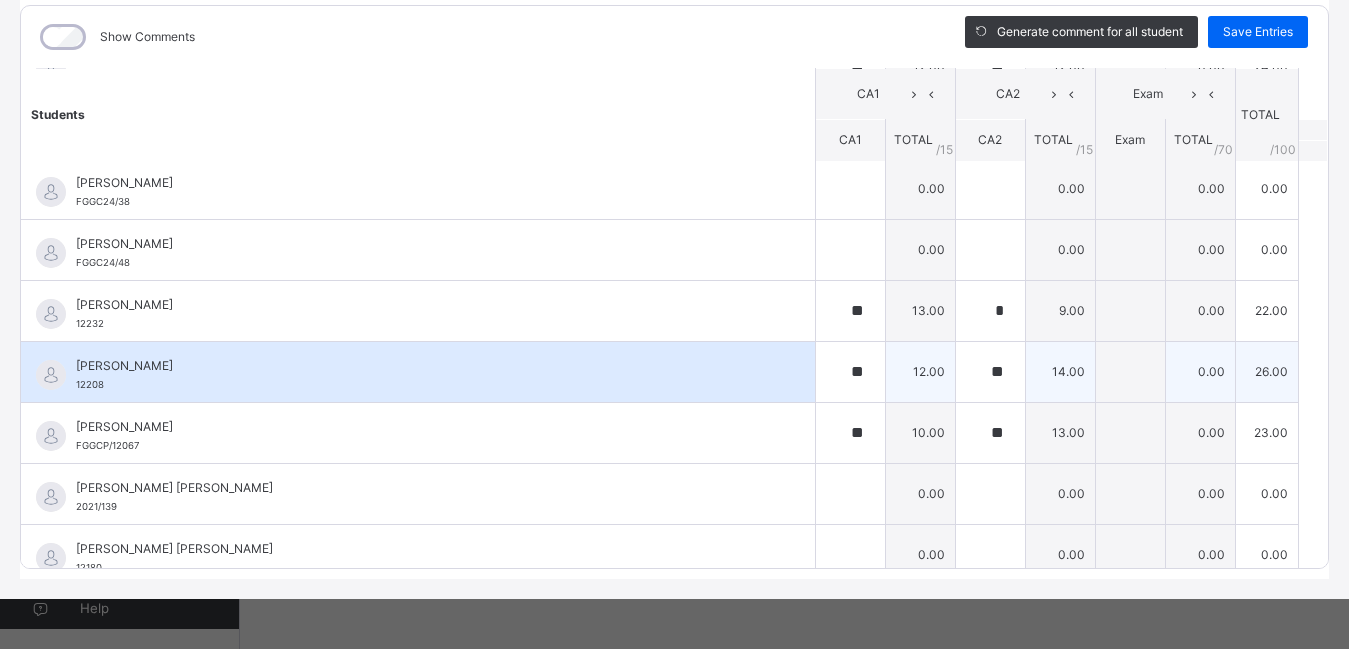 click on "[PERSON_NAME] 12208" at bounding box center (418, 372) 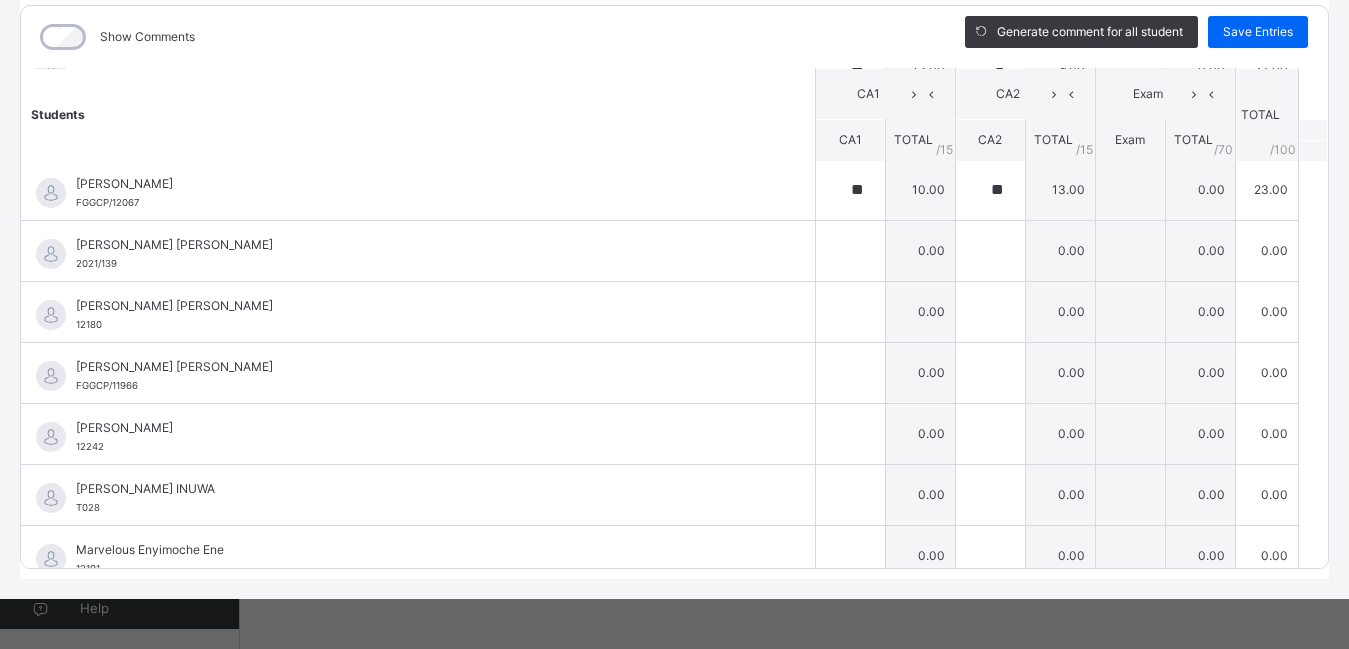 scroll, scrollTop: 1534, scrollLeft: 0, axis: vertical 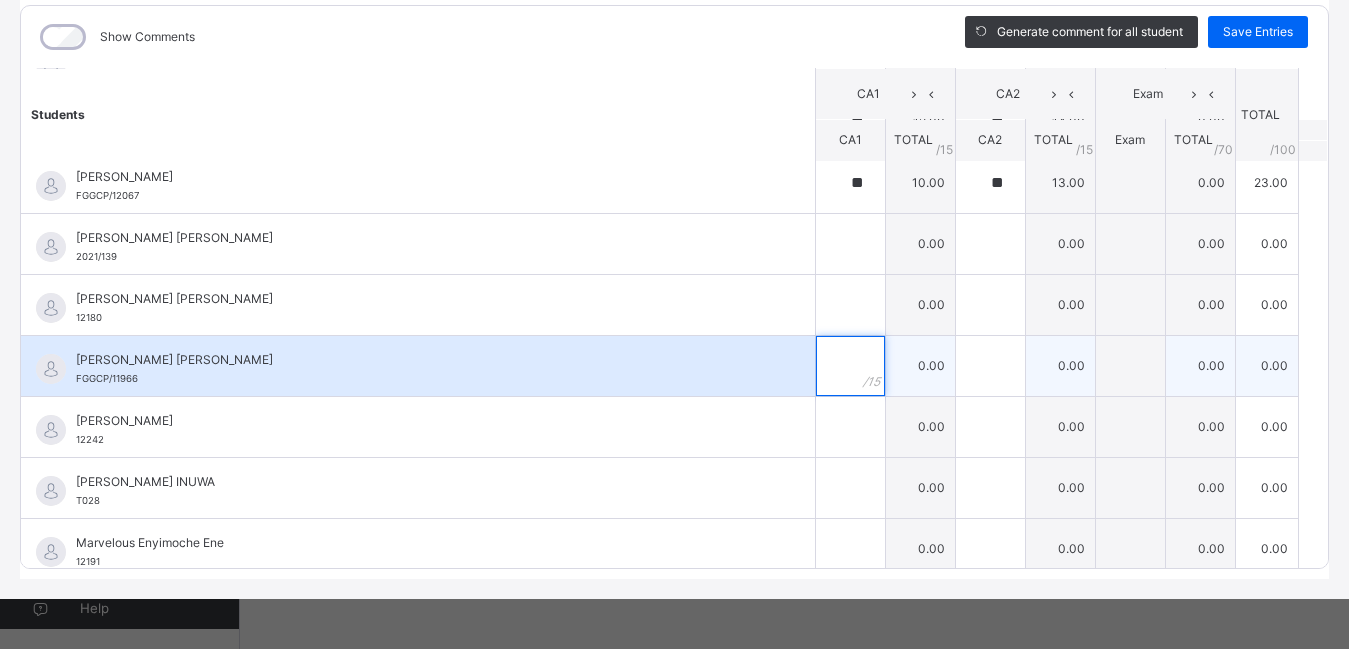 click at bounding box center (850, 366) 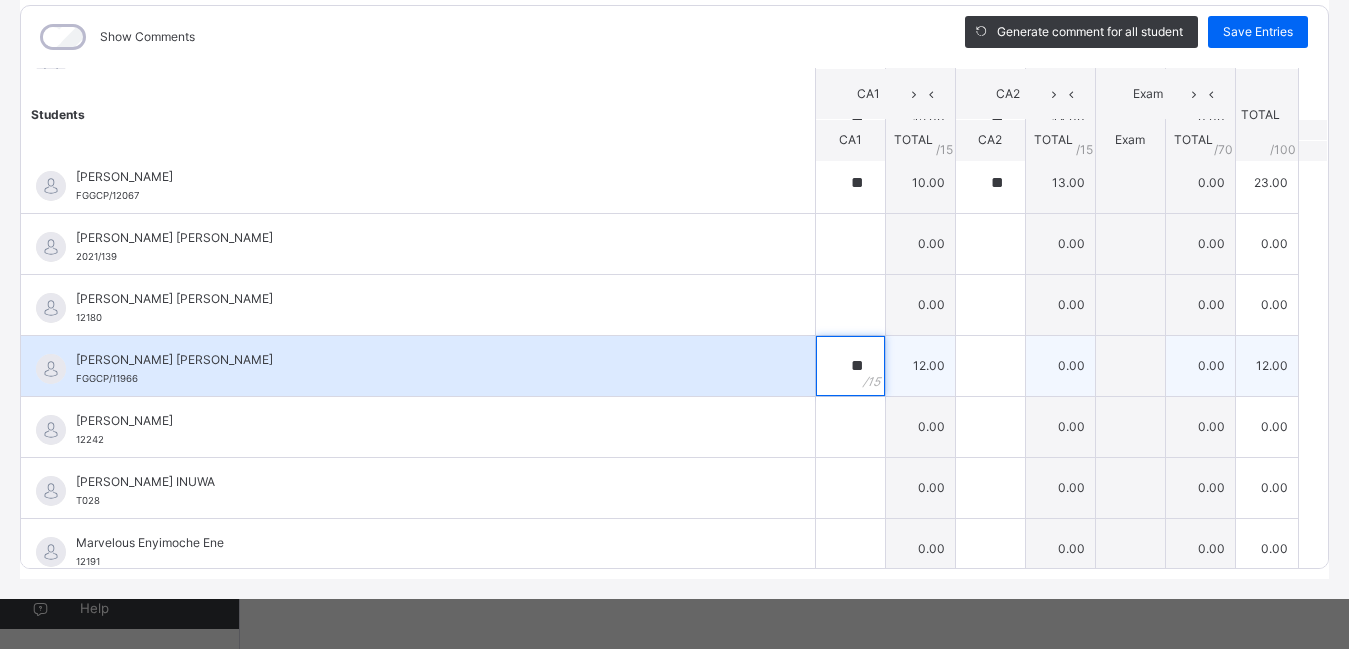 type on "**" 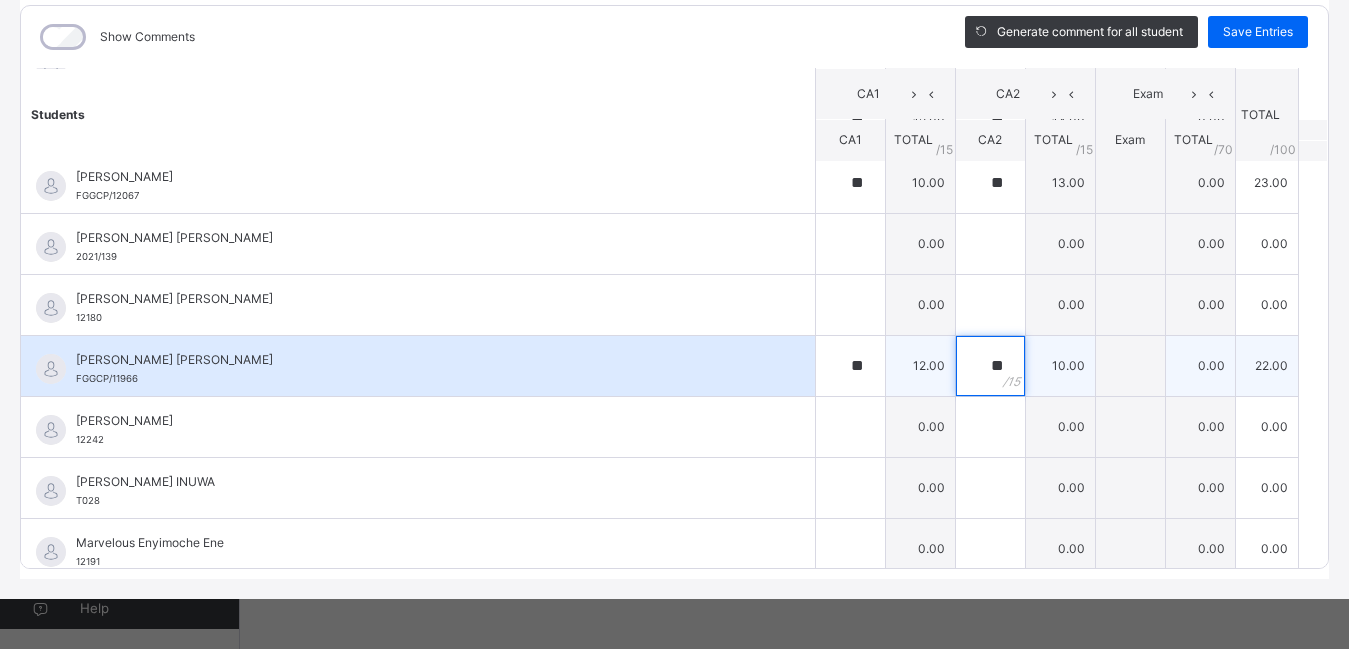 type on "**" 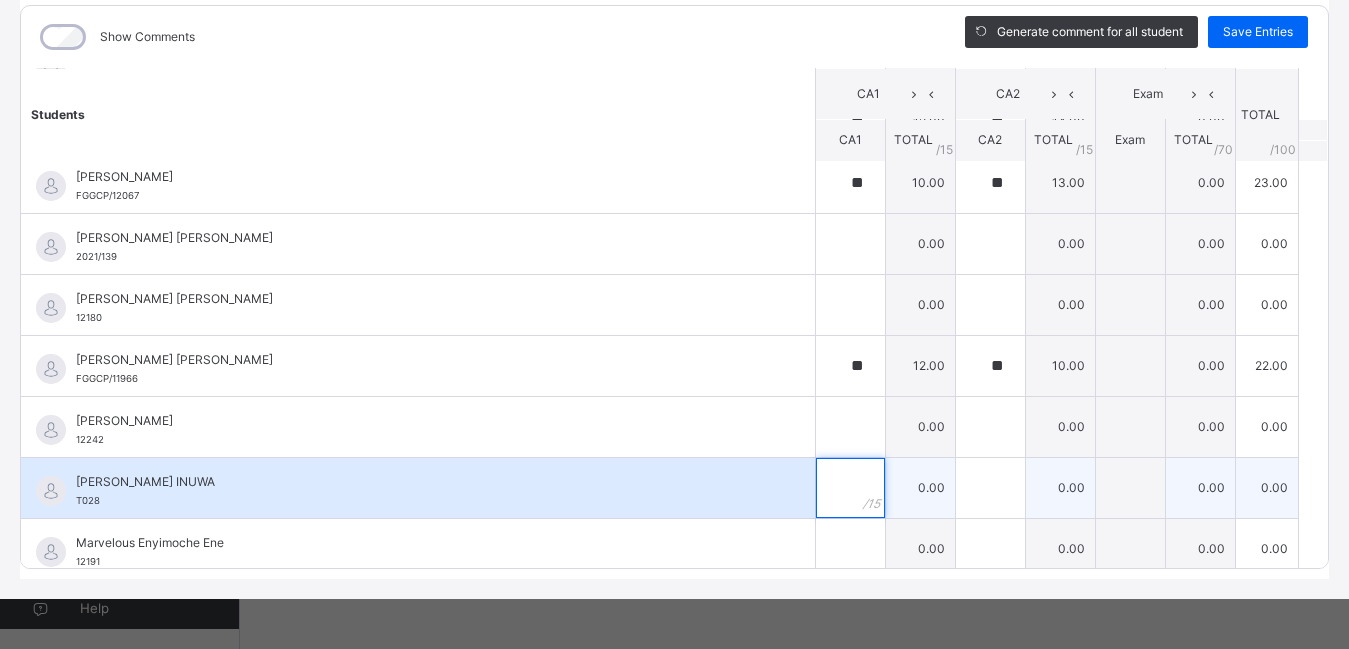 click at bounding box center (850, 488) 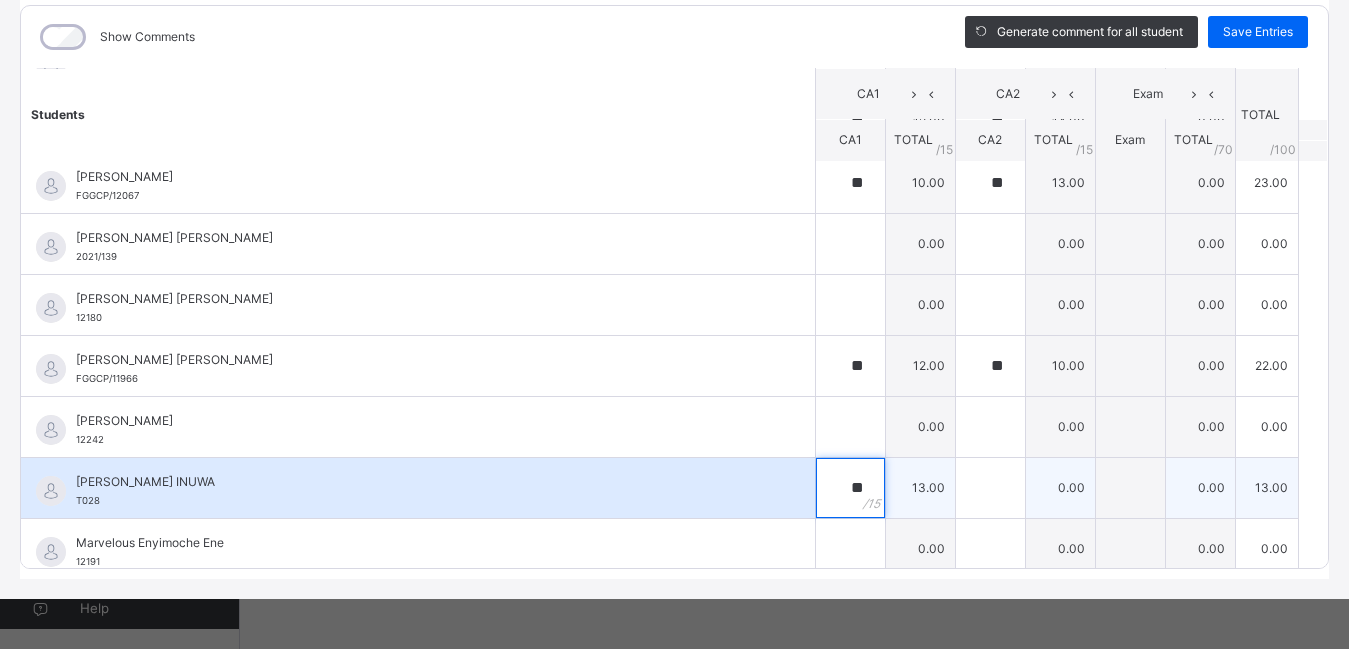 type on "**" 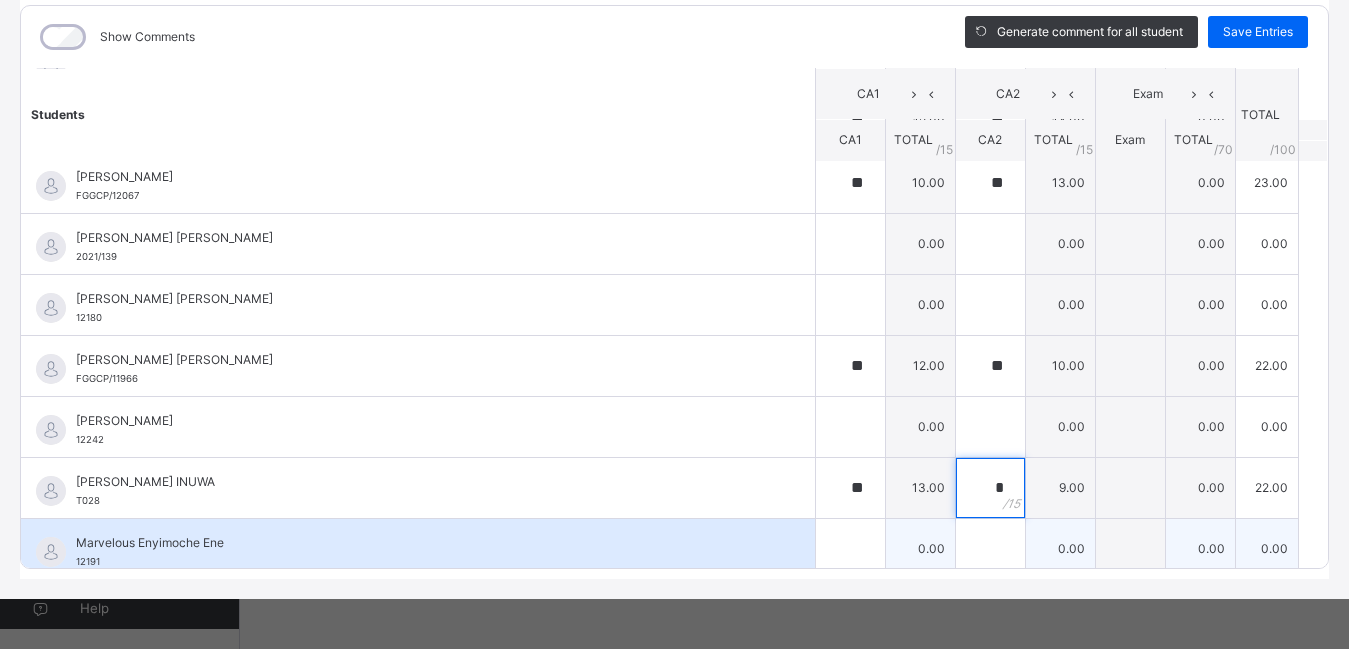 type on "*" 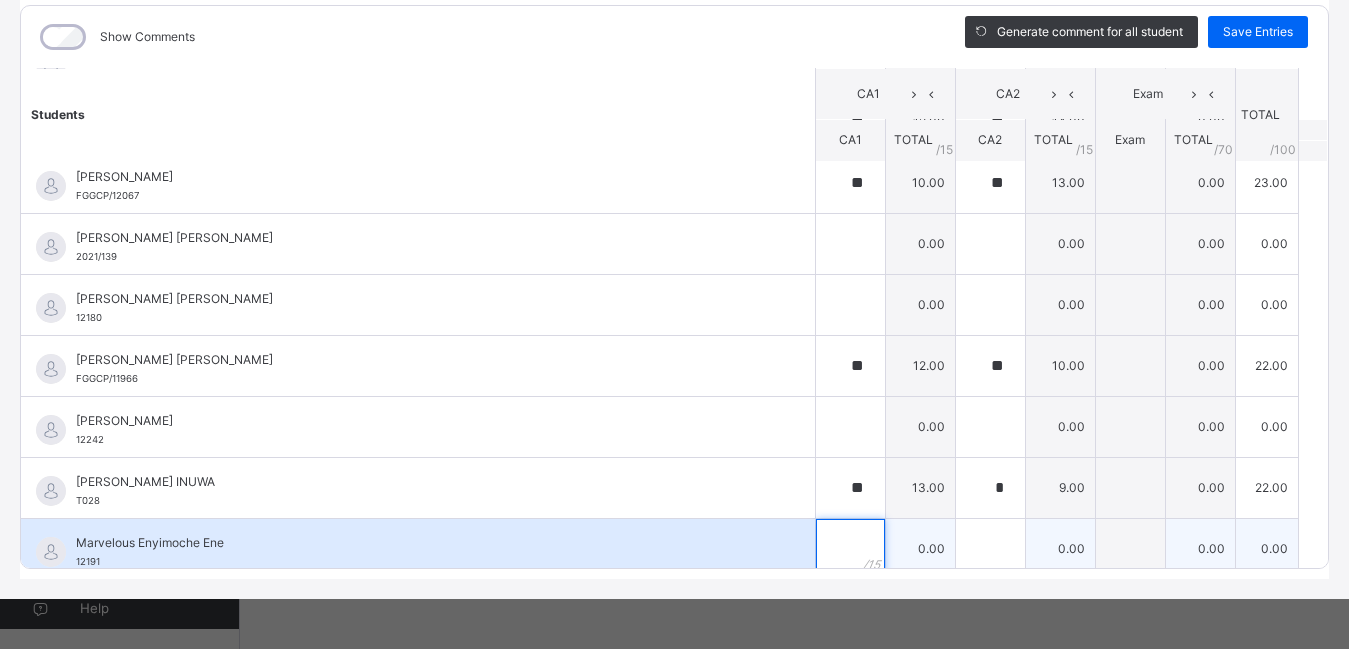 click at bounding box center (850, 549) 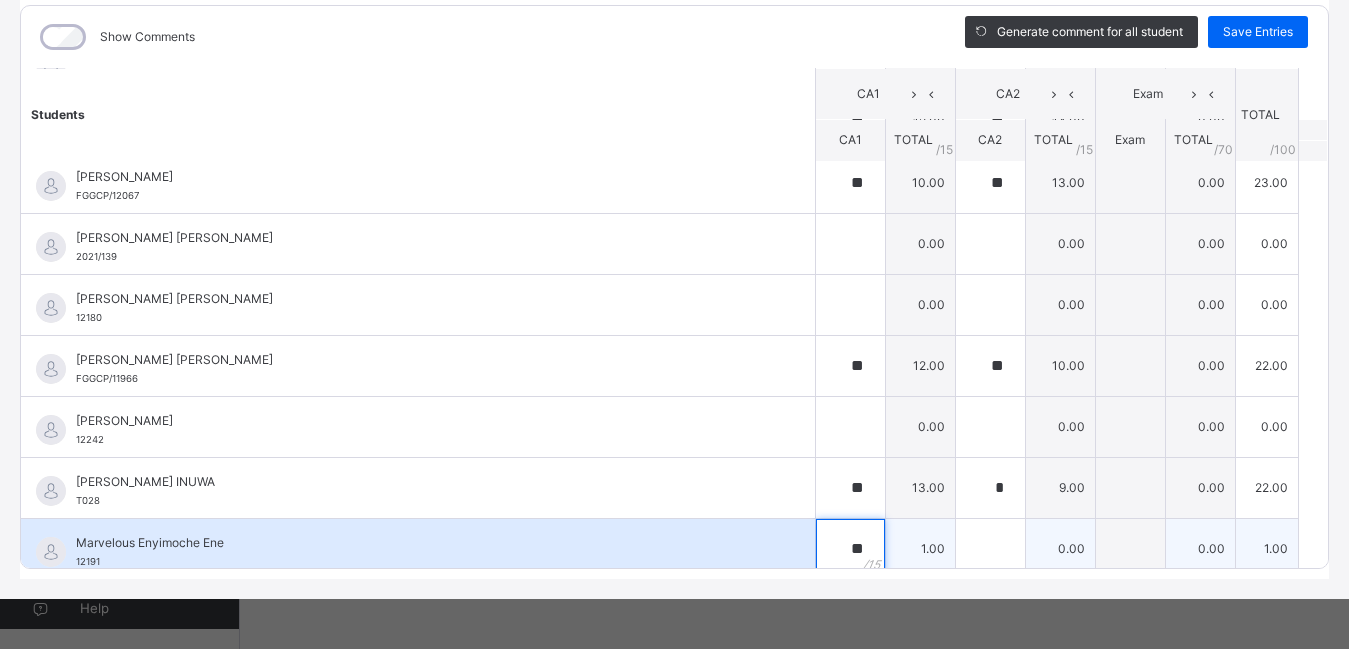 type on "**" 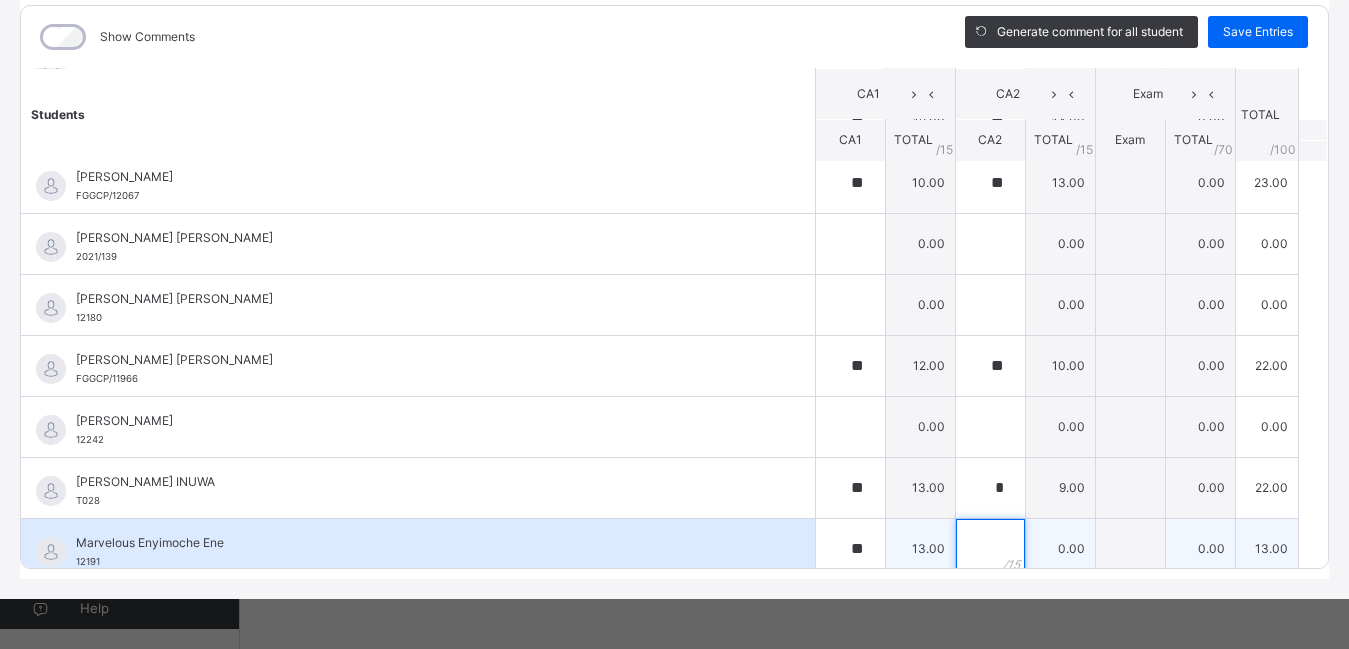 scroll, scrollTop: 1544, scrollLeft: 0, axis: vertical 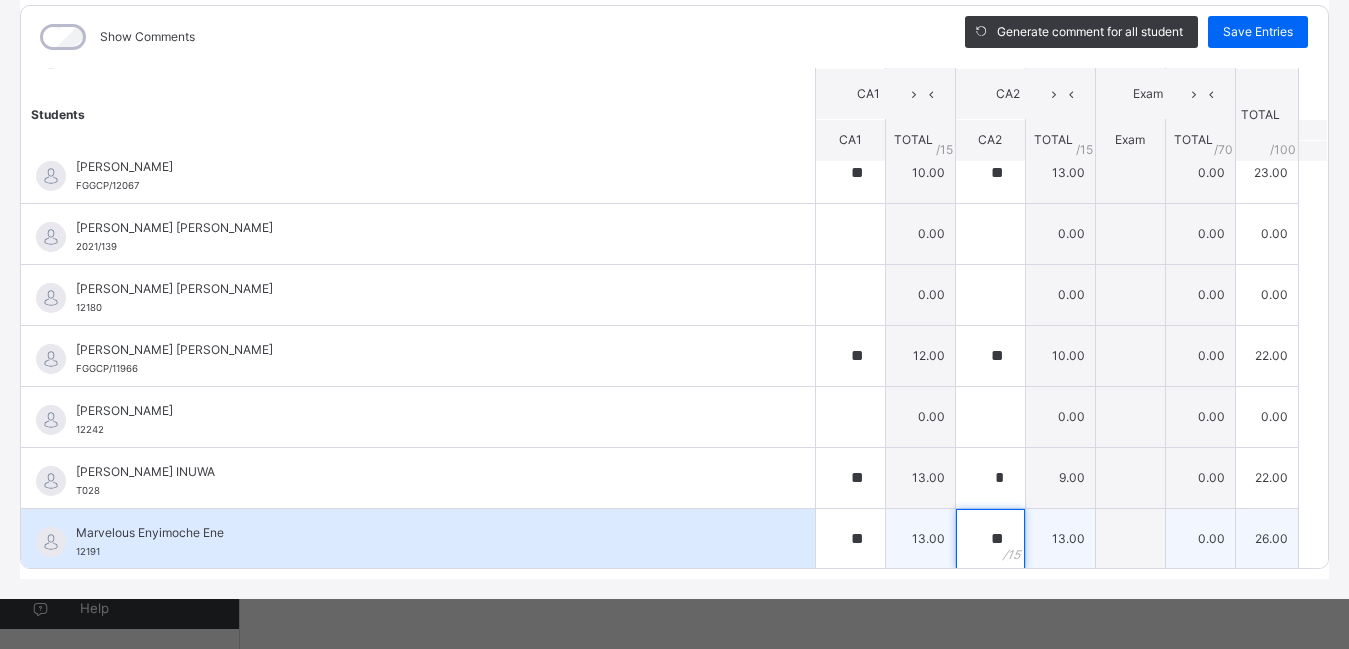 type on "**" 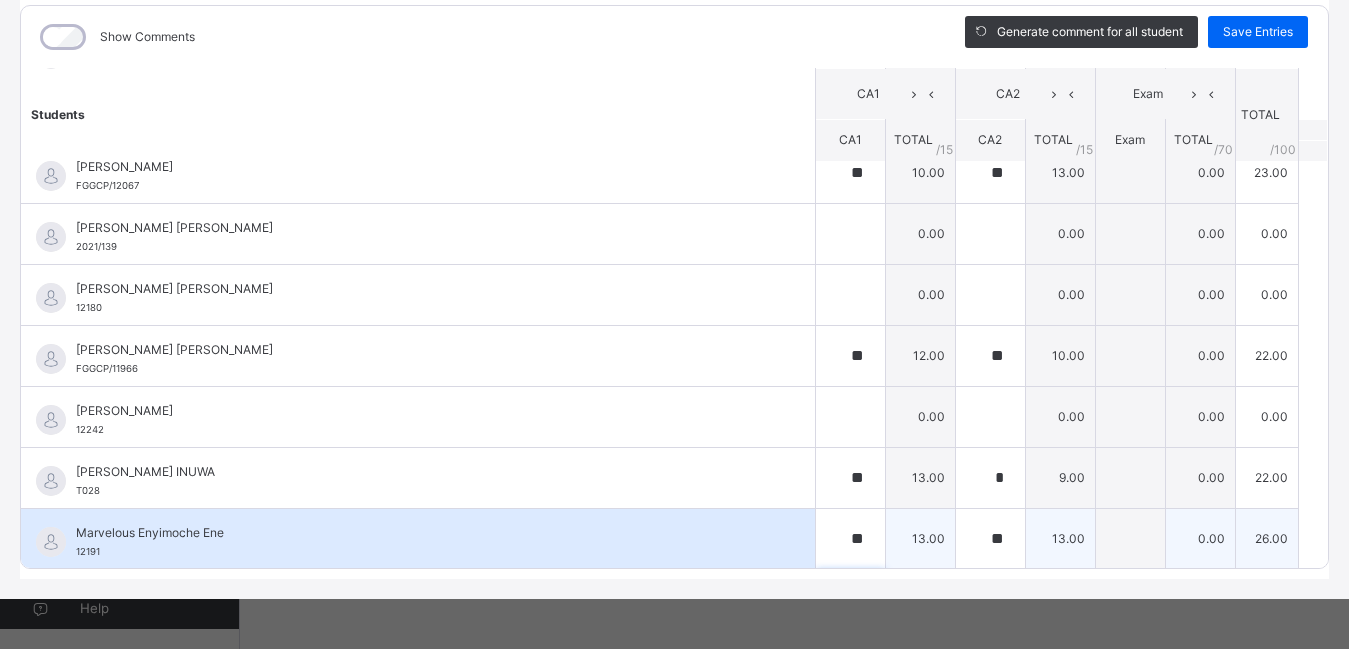 scroll, scrollTop: 1825, scrollLeft: 0, axis: vertical 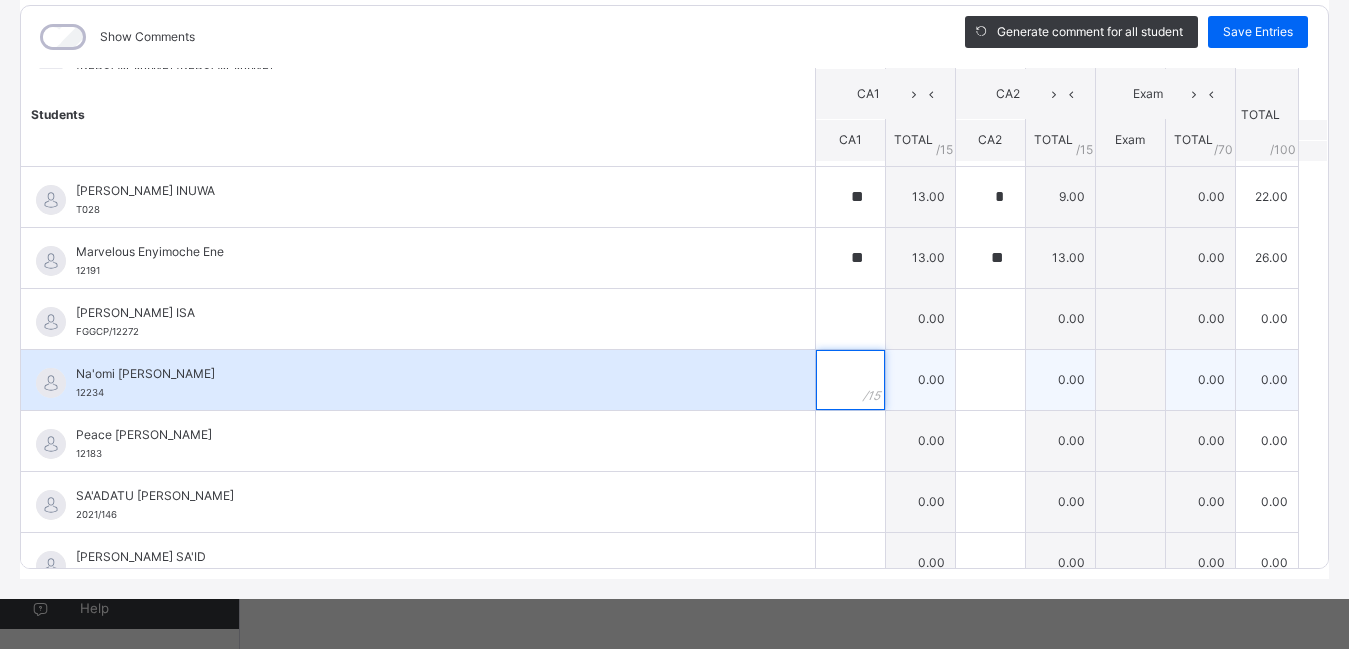 click at bounding box center [850, 380] 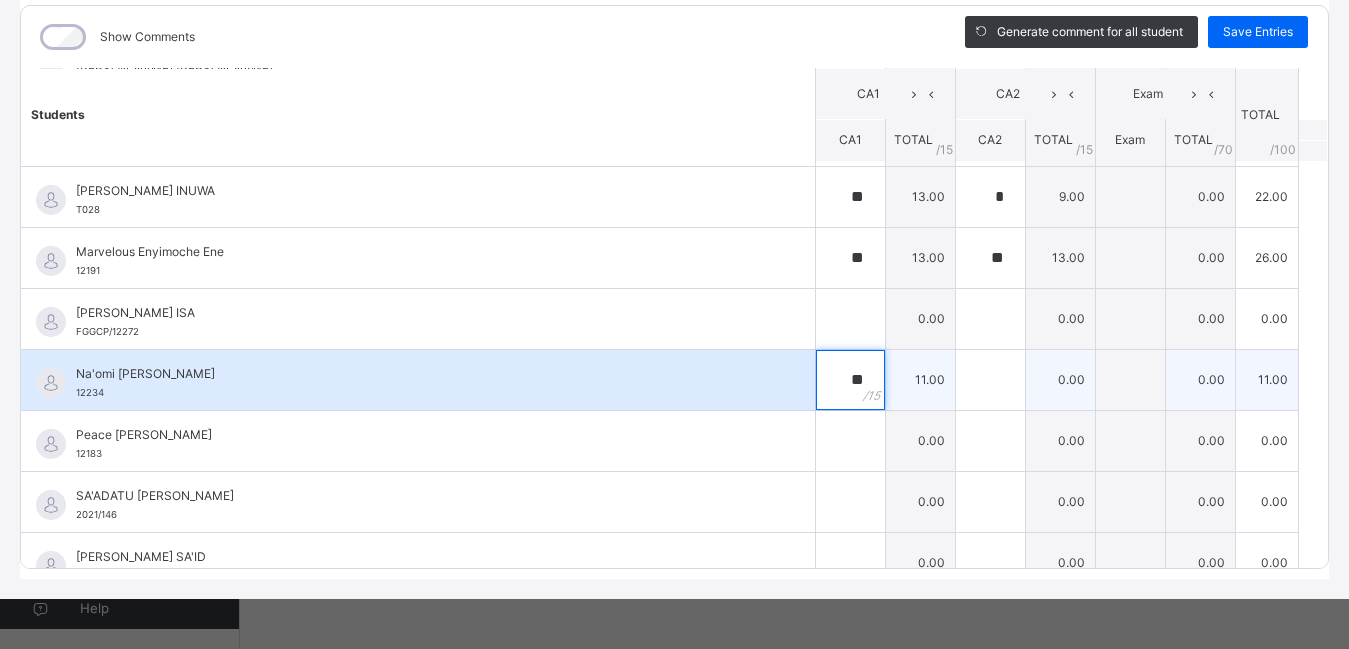 type on "**" 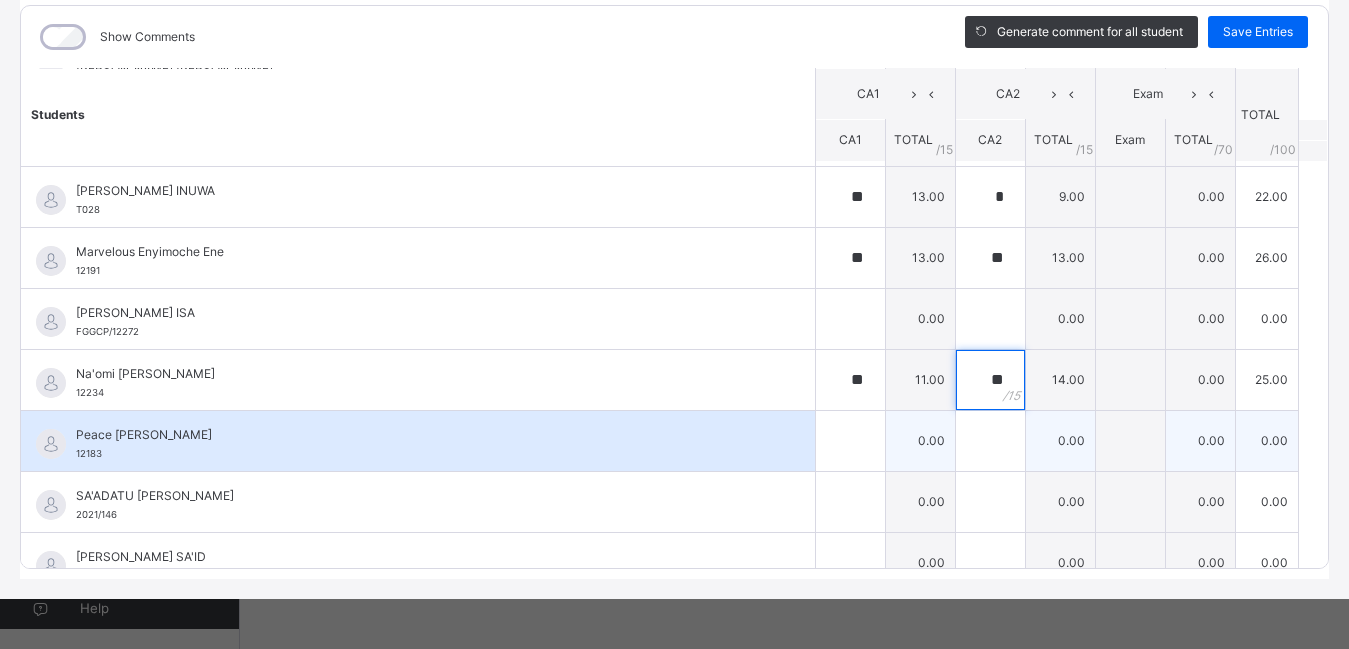type on "**" 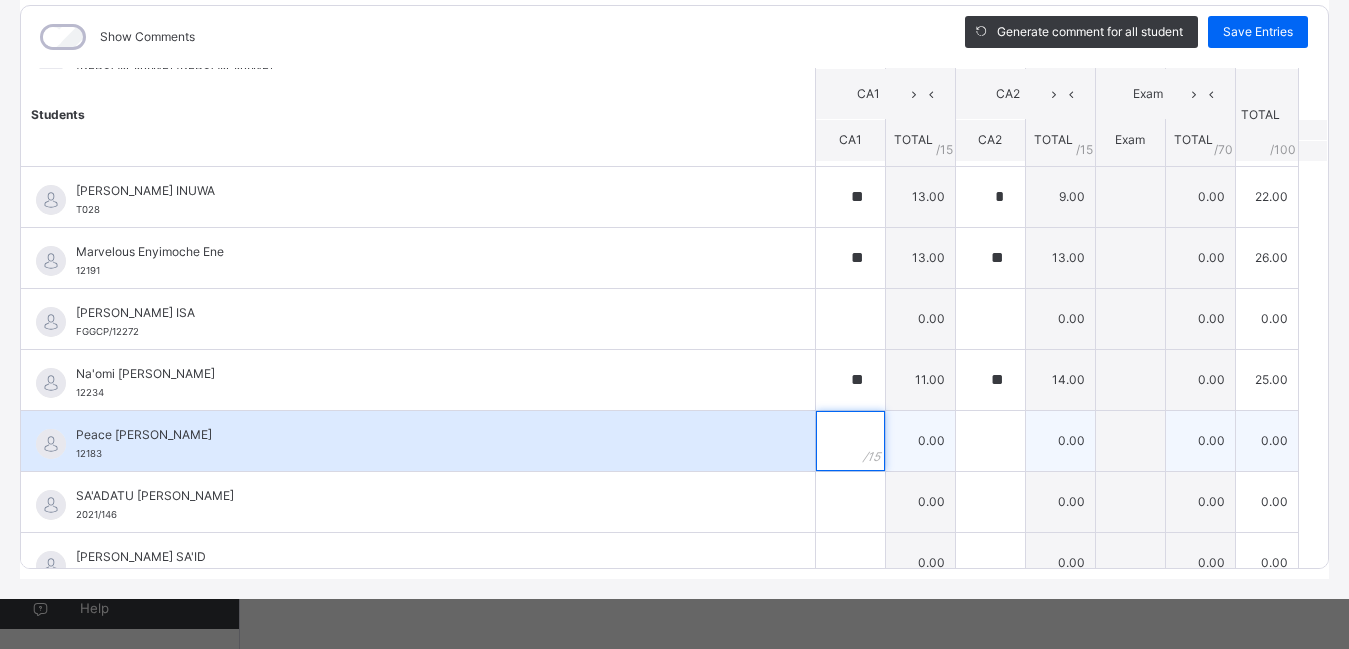 click at bounding box center [850, 441] 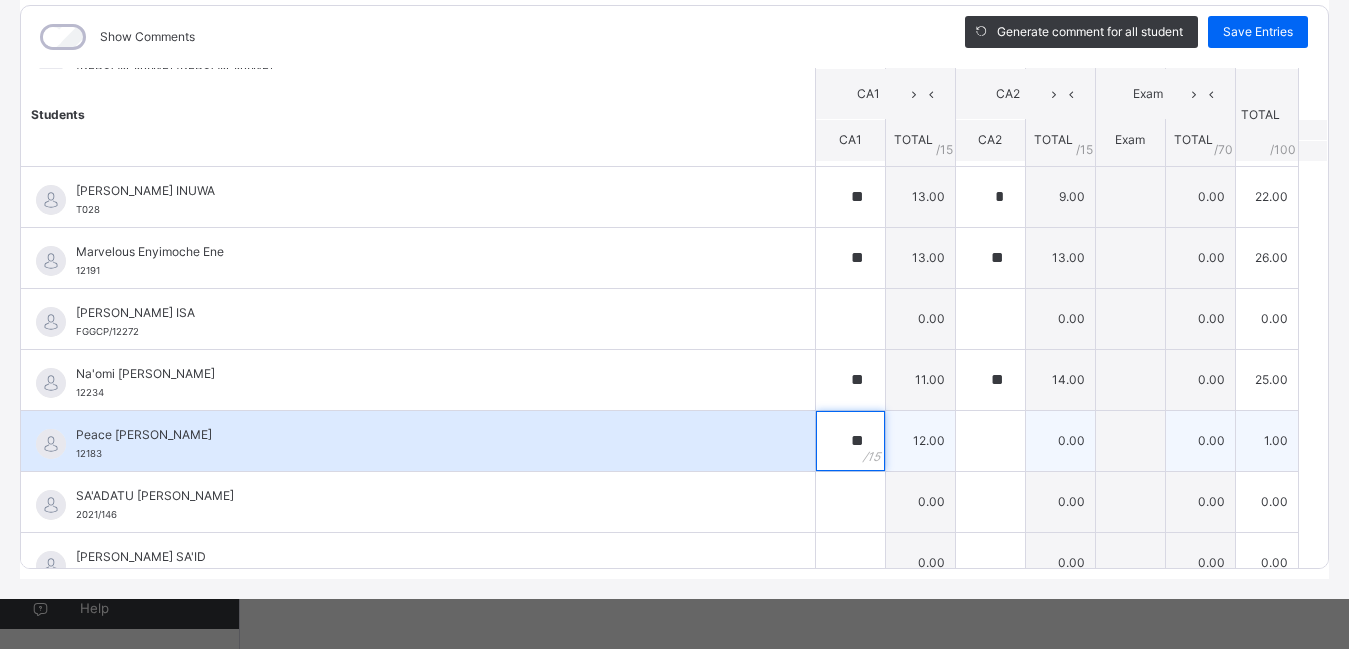 type on "**" 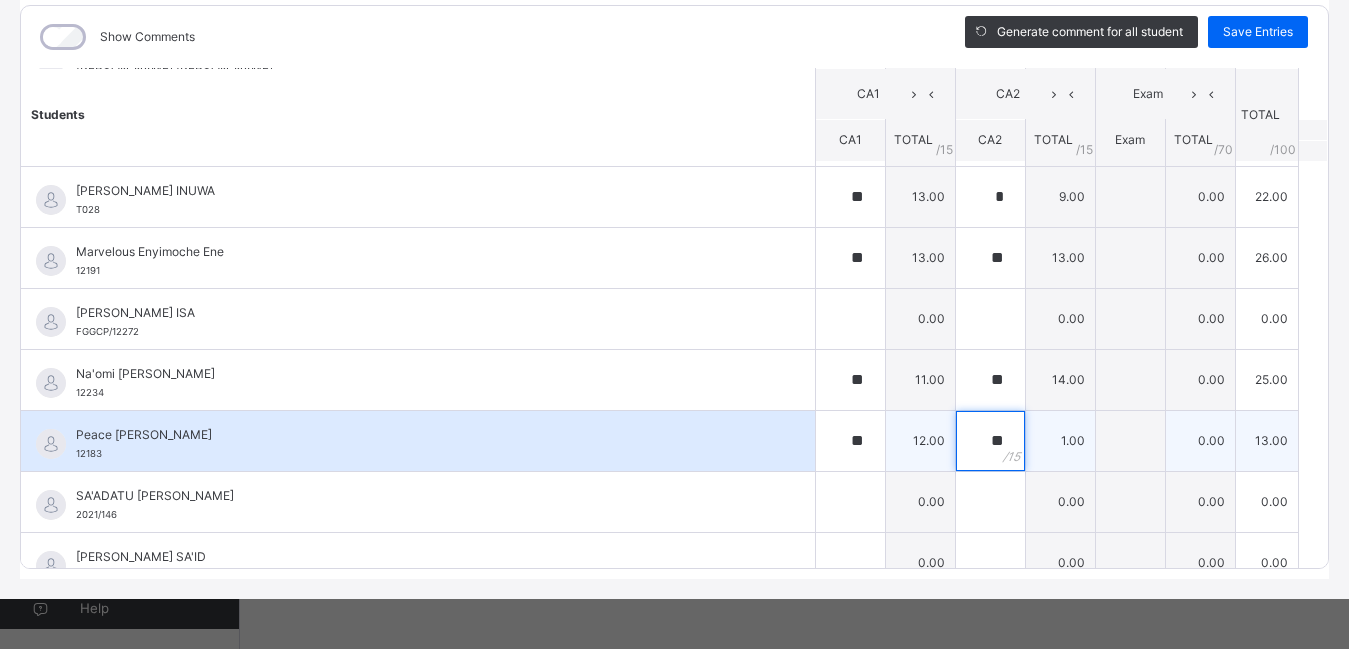 type on "**" 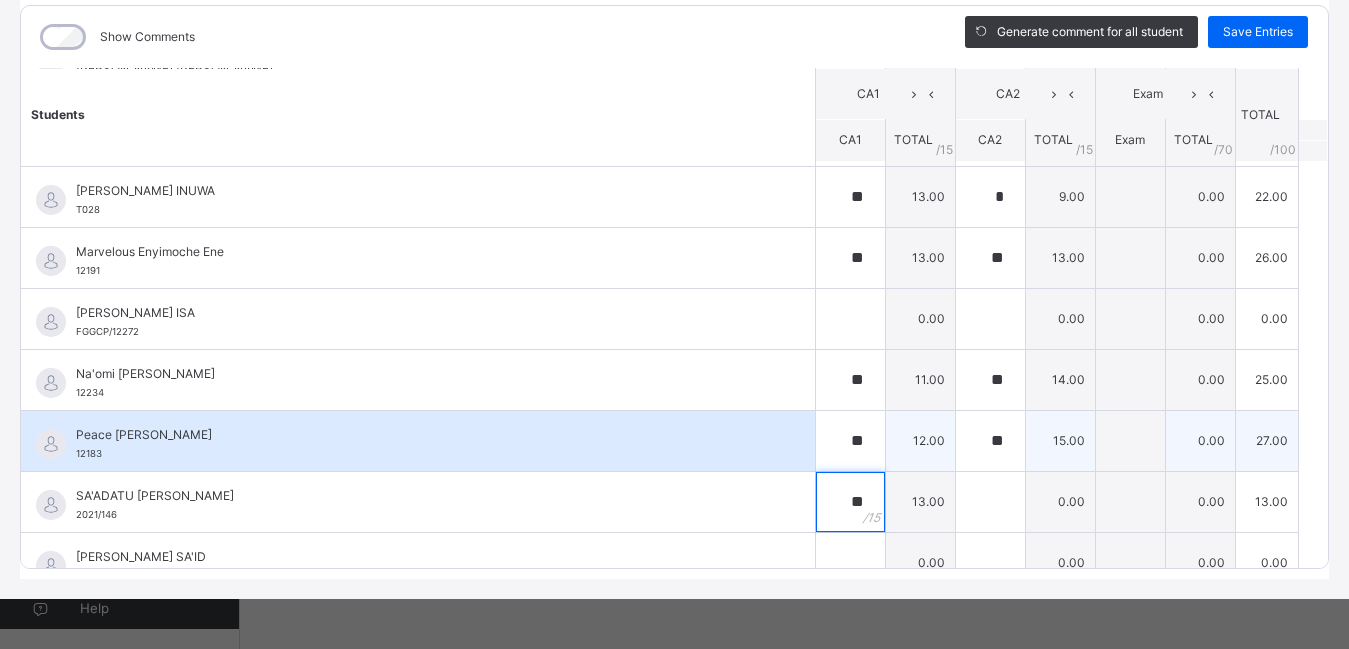 type on "**" 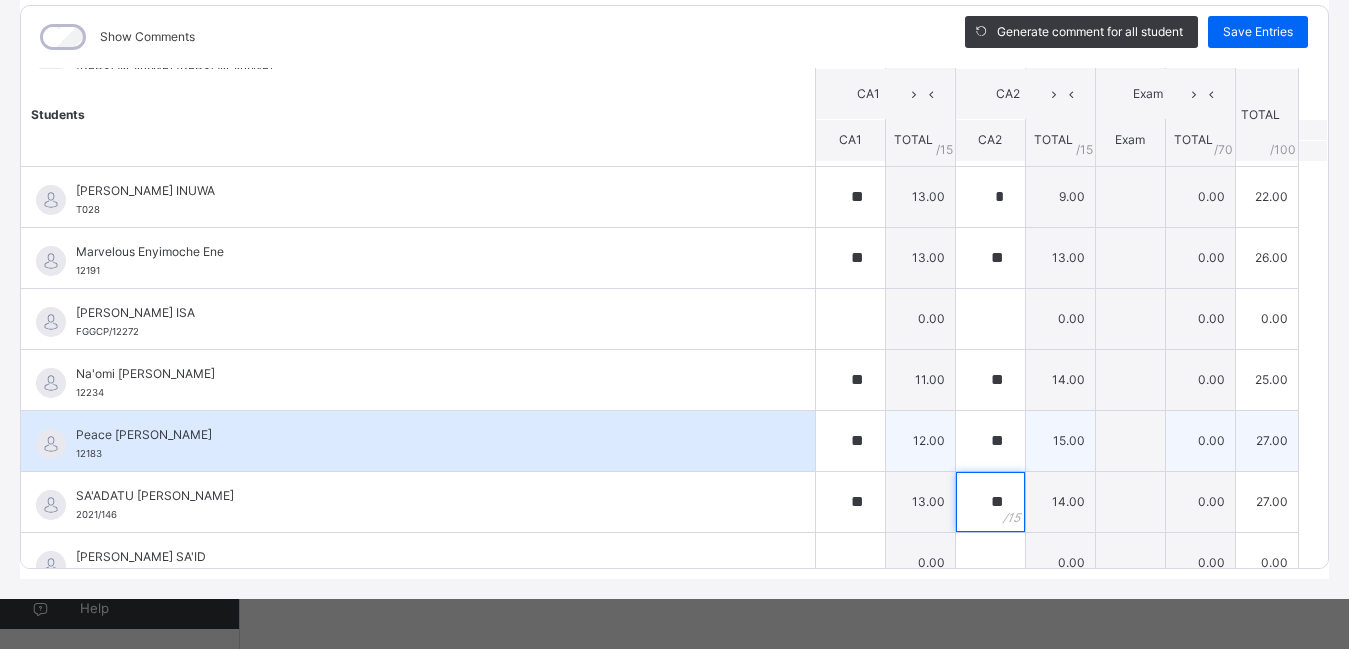 type on "**" 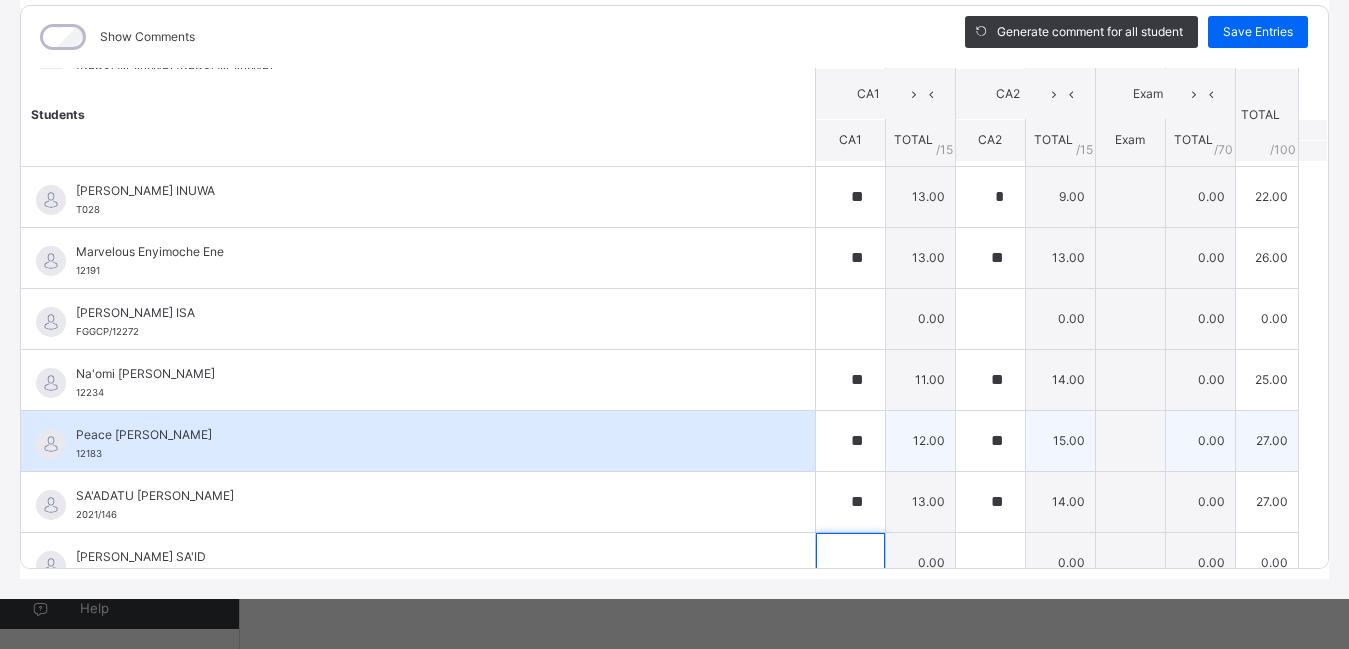 scroll, scrollTop: 1849, scrollLeft: 0, axis: vertical 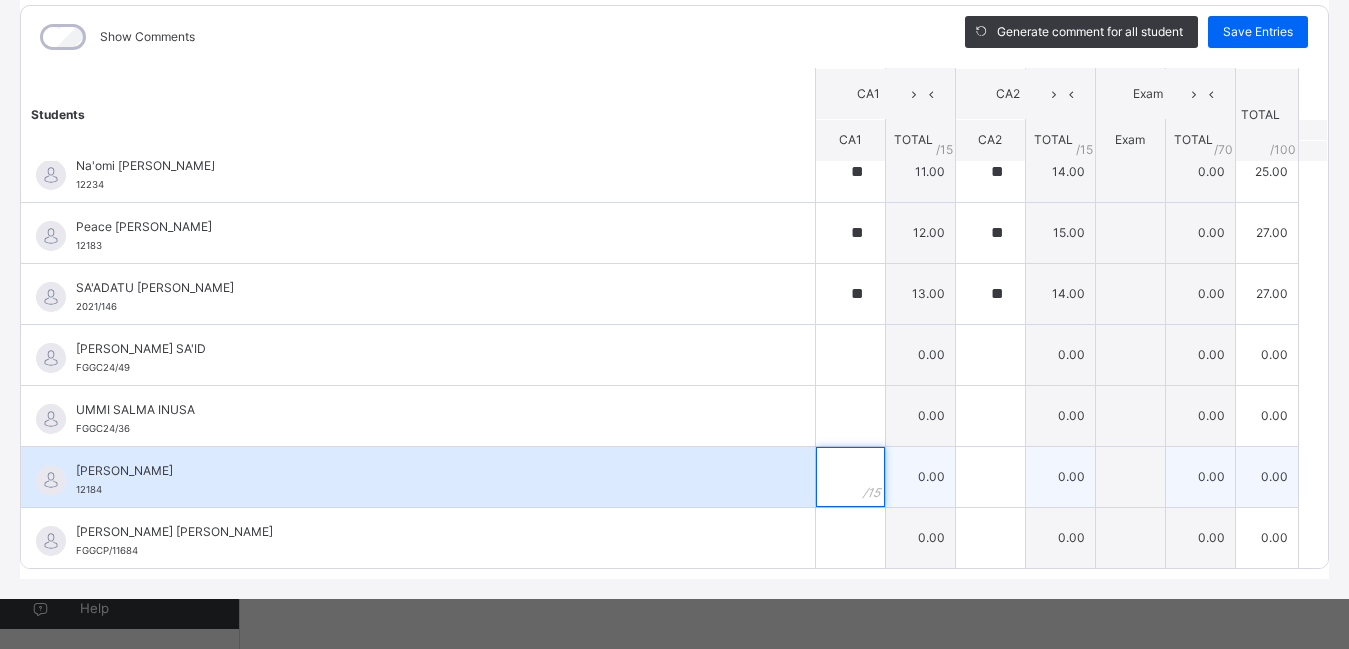 click at bounding box center (850, 477) 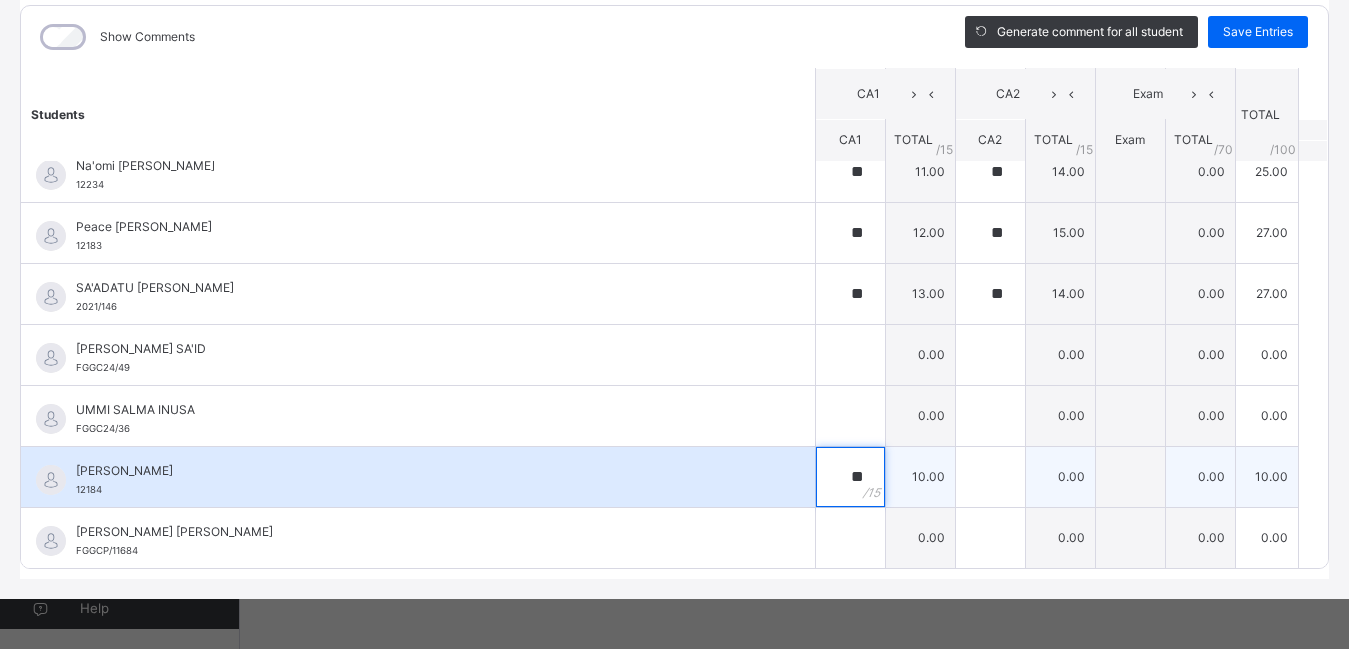 type on "**" 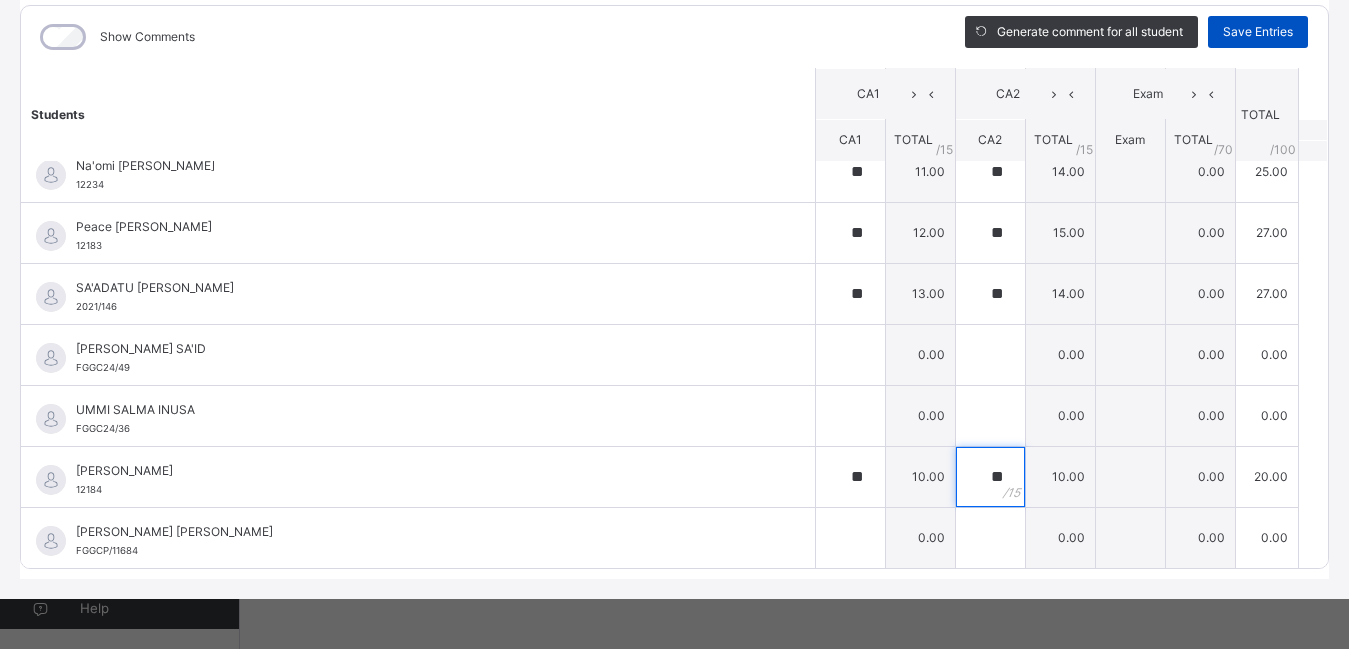 type on "**" 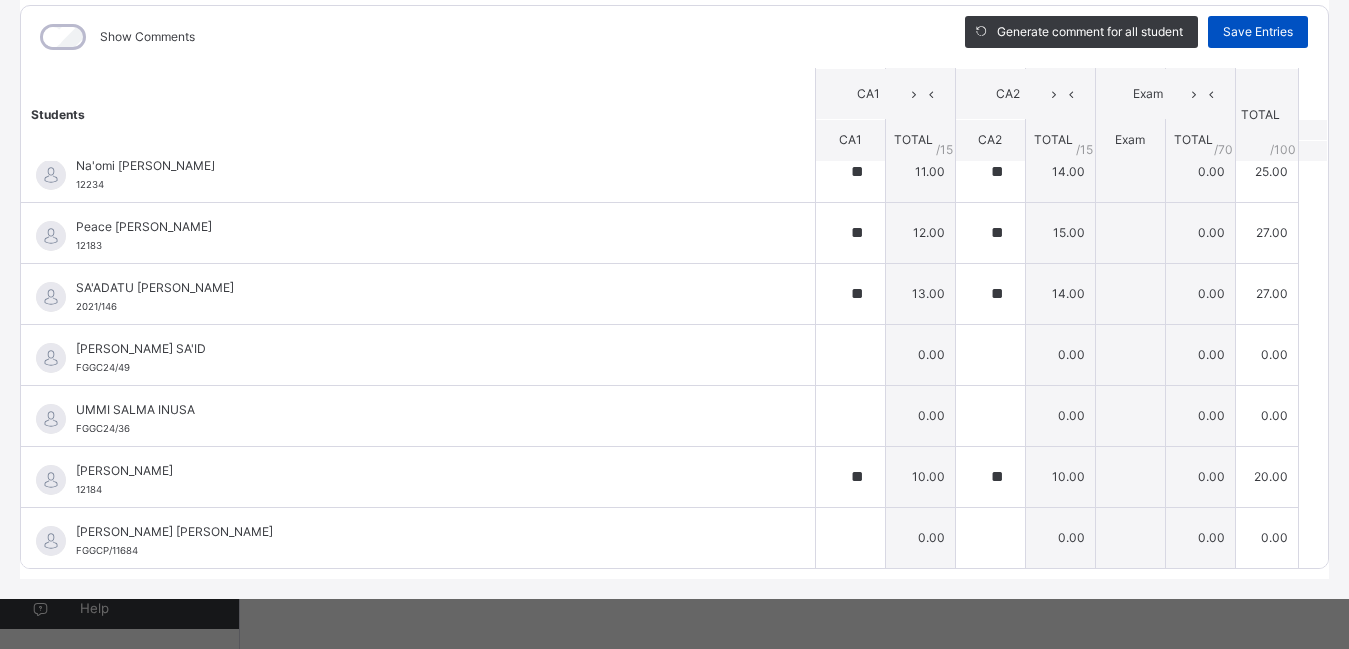 click on "Save Entries" at bounding box center [1258, 32] 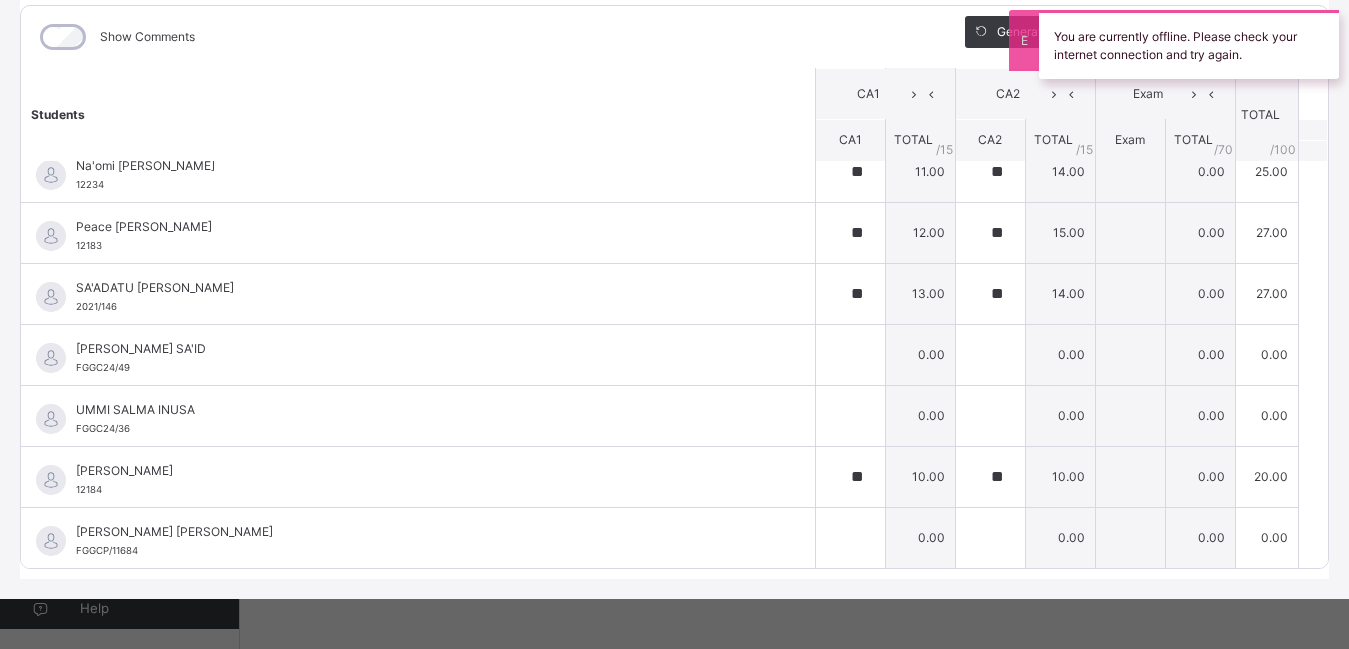 click on "Show Comments" at bounding box center (478, 37) 